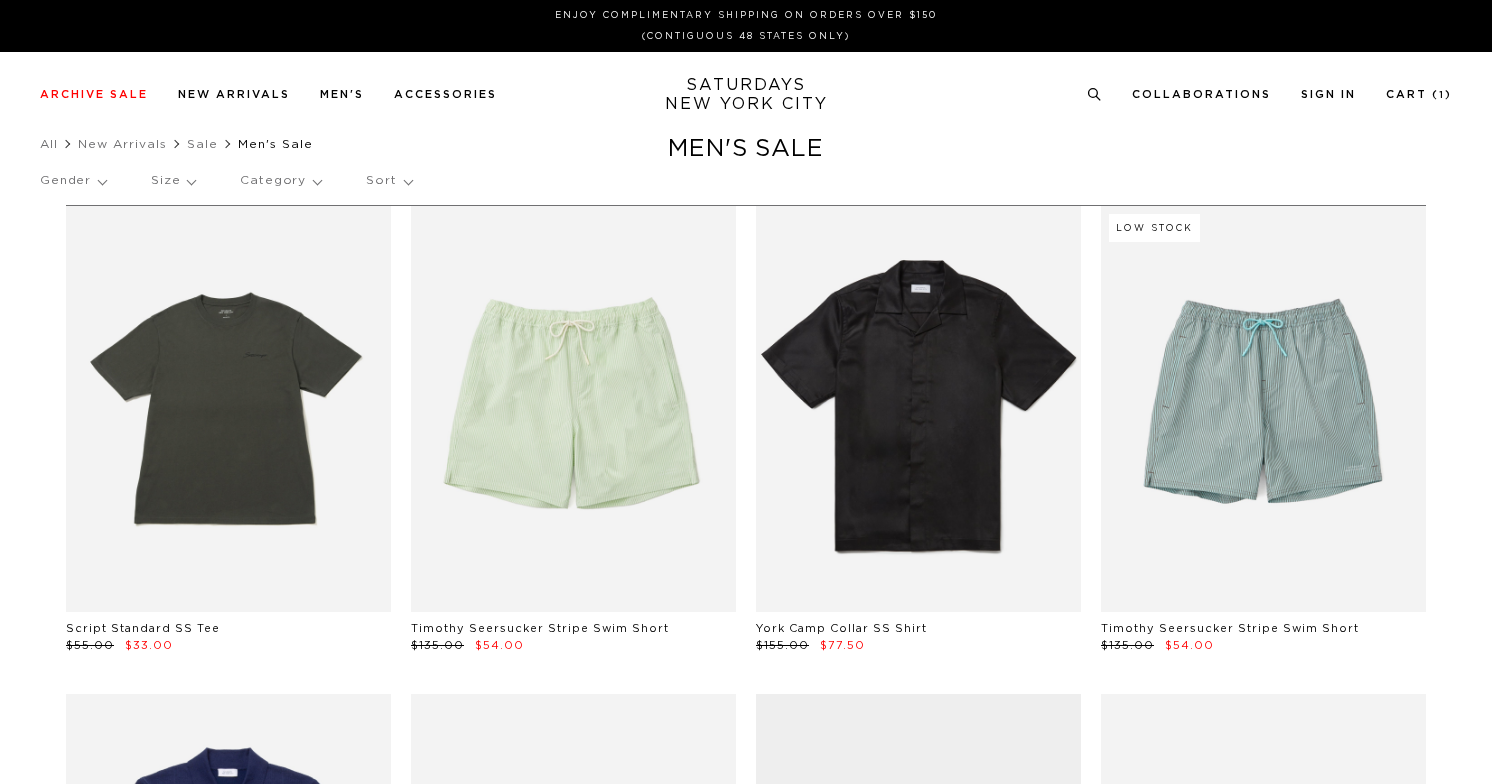 scroll, scrollTop: 0, scrollLeft: 0, axis: both 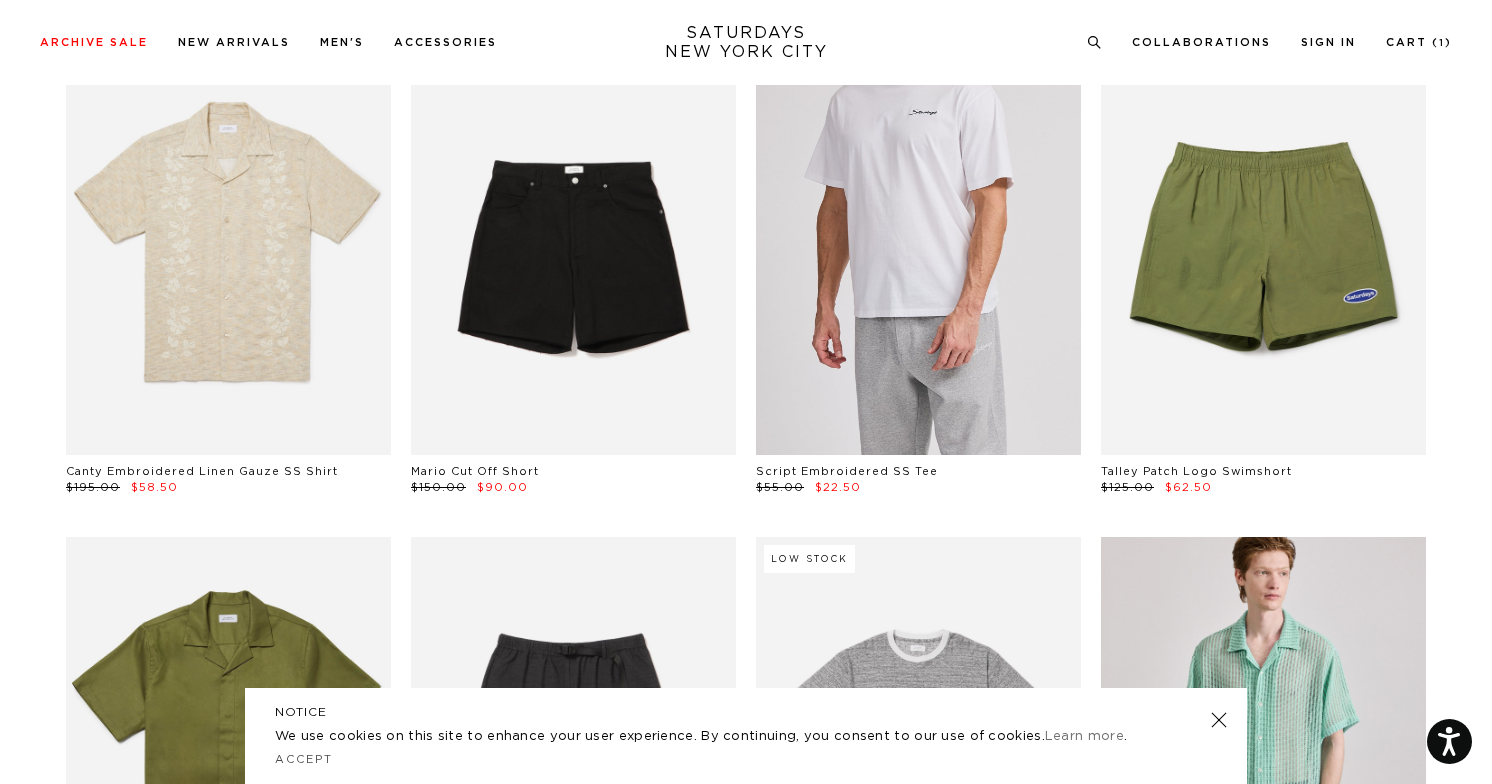 click at bounding box center (918, 252) 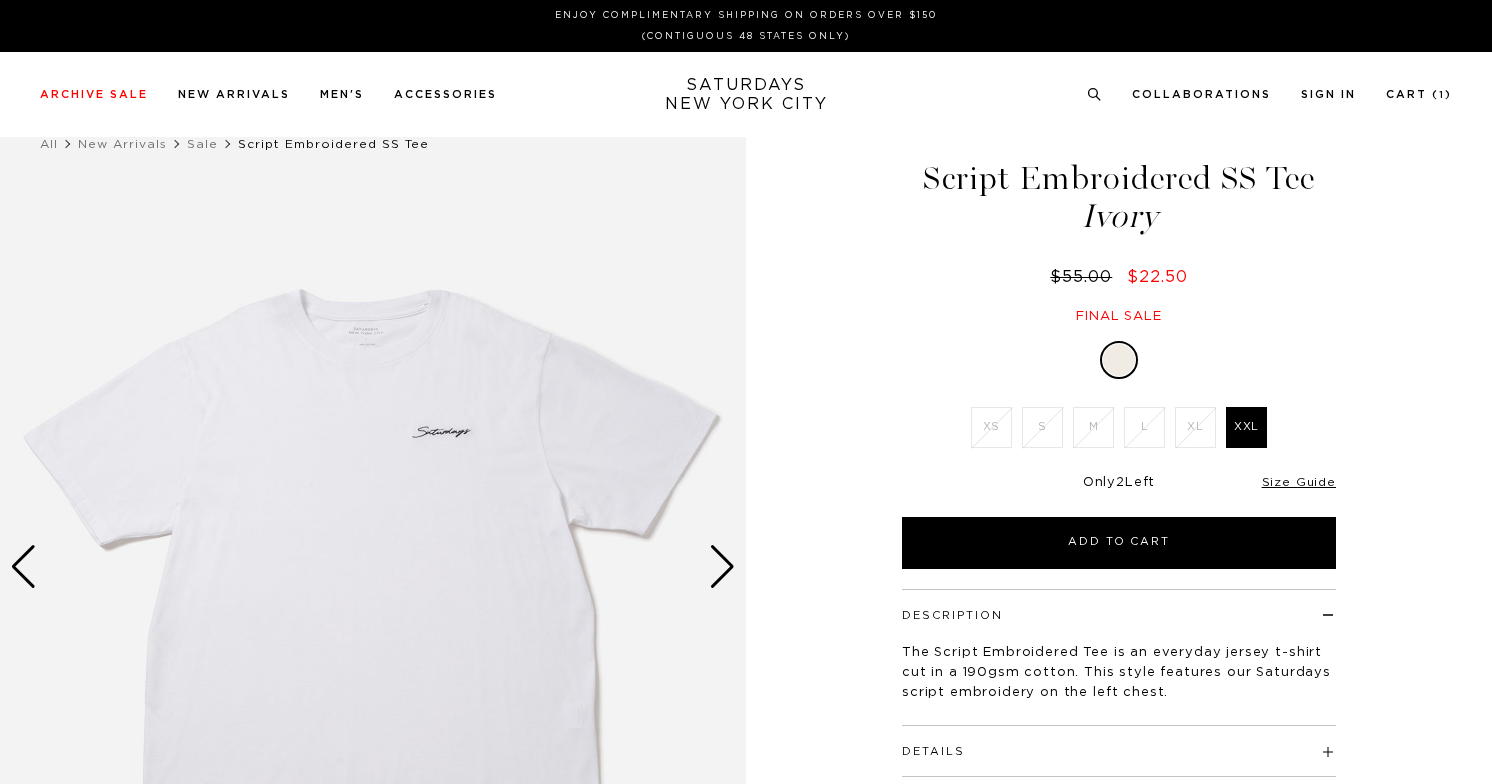 scroll, scrollTop: 0, scrollLeft: 0, axis: both 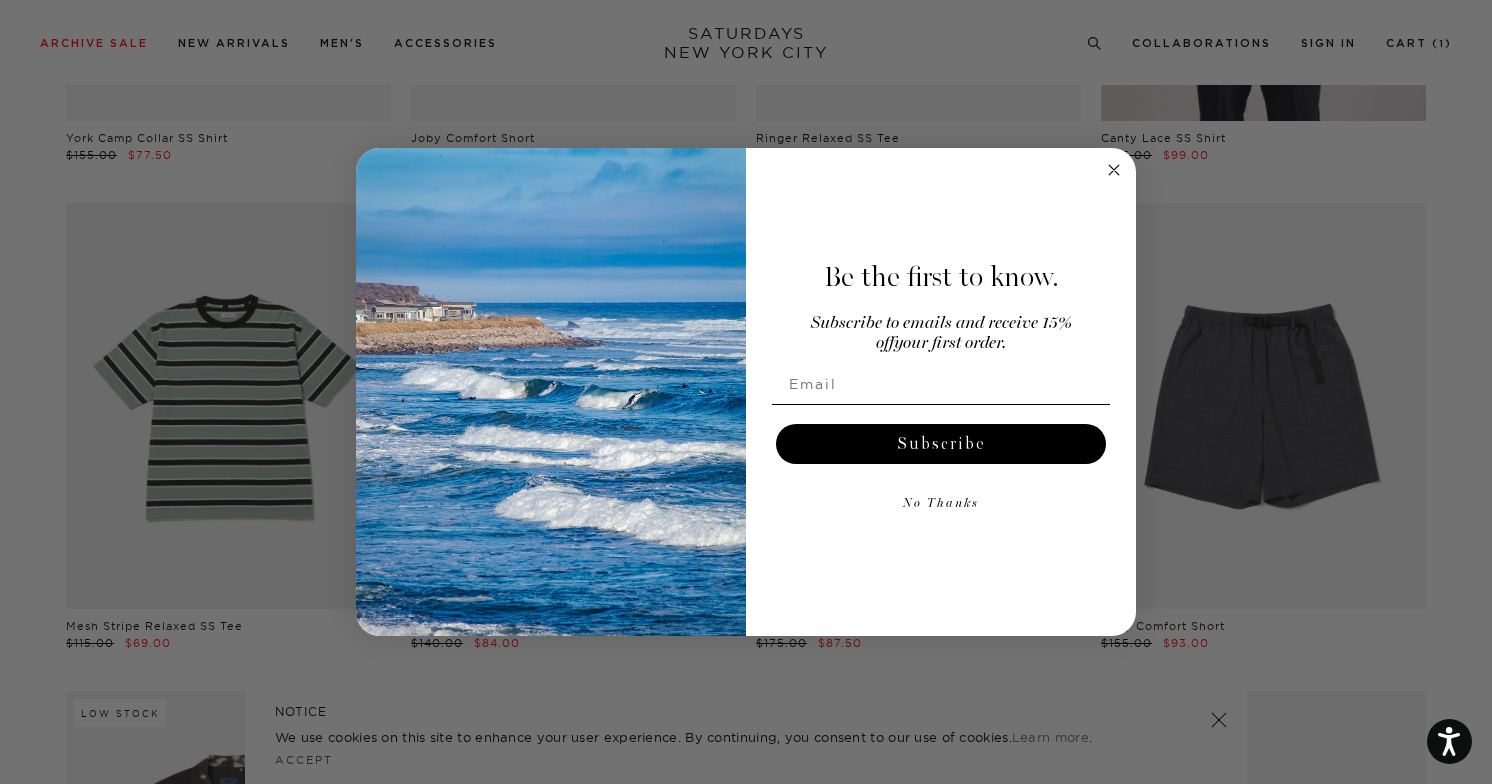 click 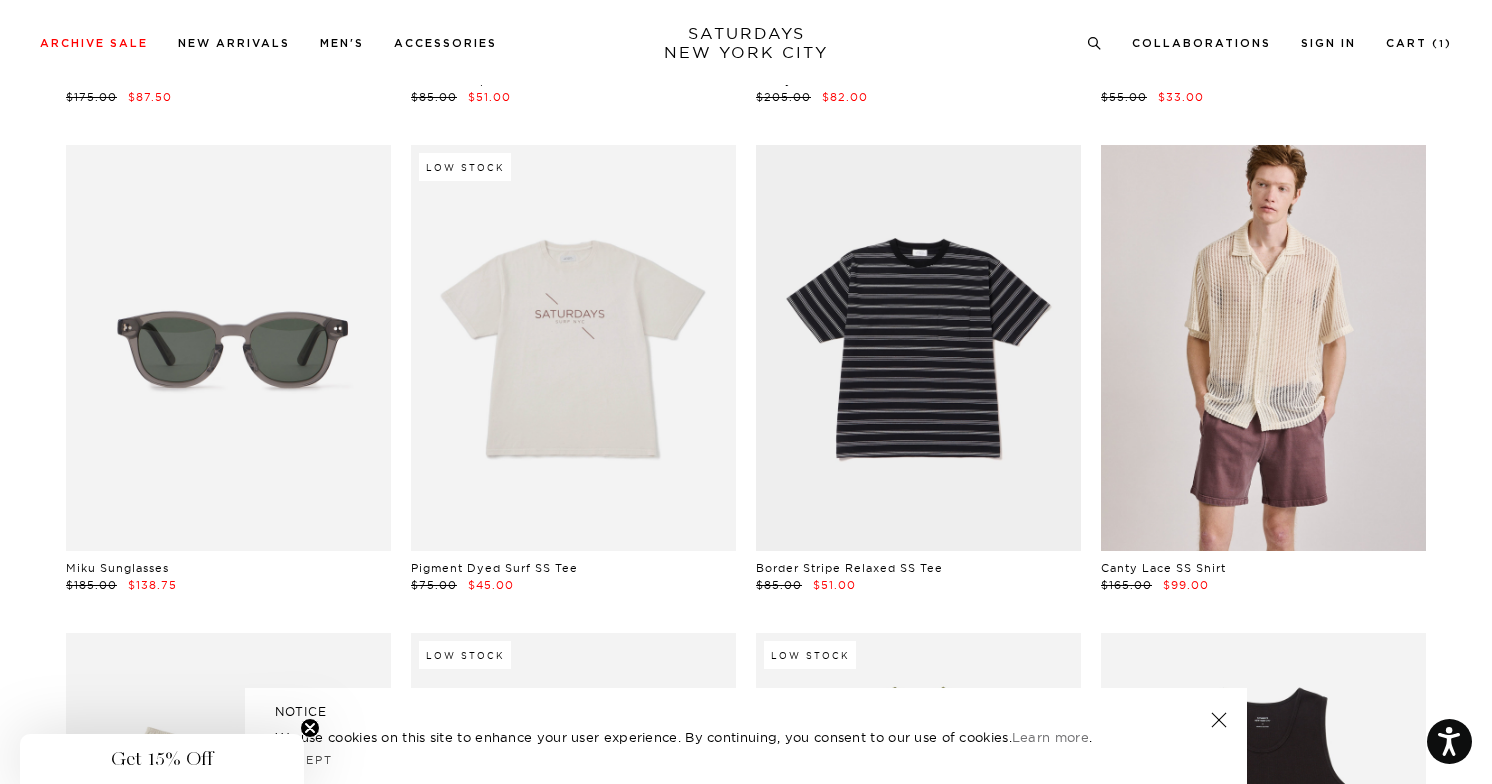 scroll, scrollTop: 5926, scrollLeft: 0, axis: vertical 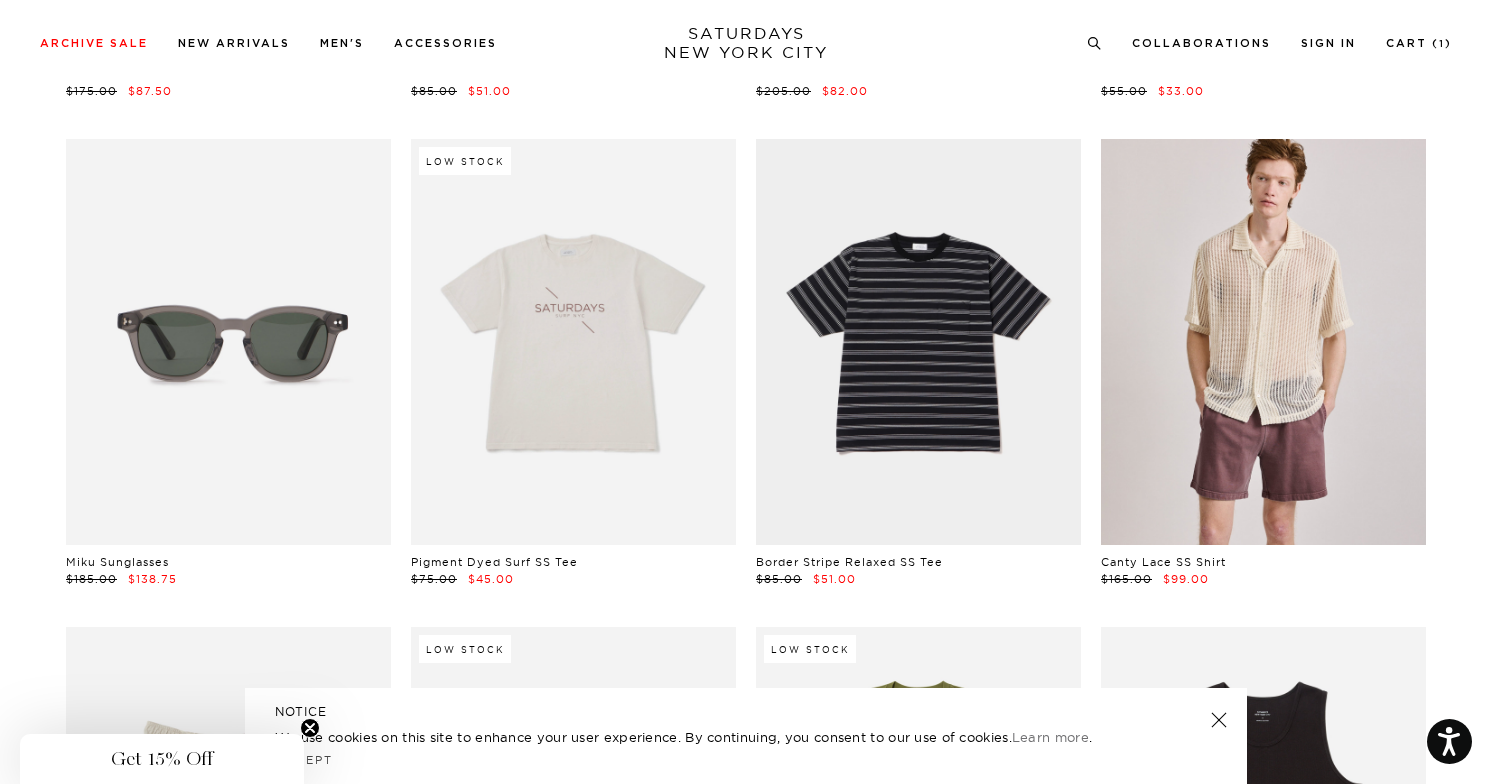 click at bounding box center [1219, 720] 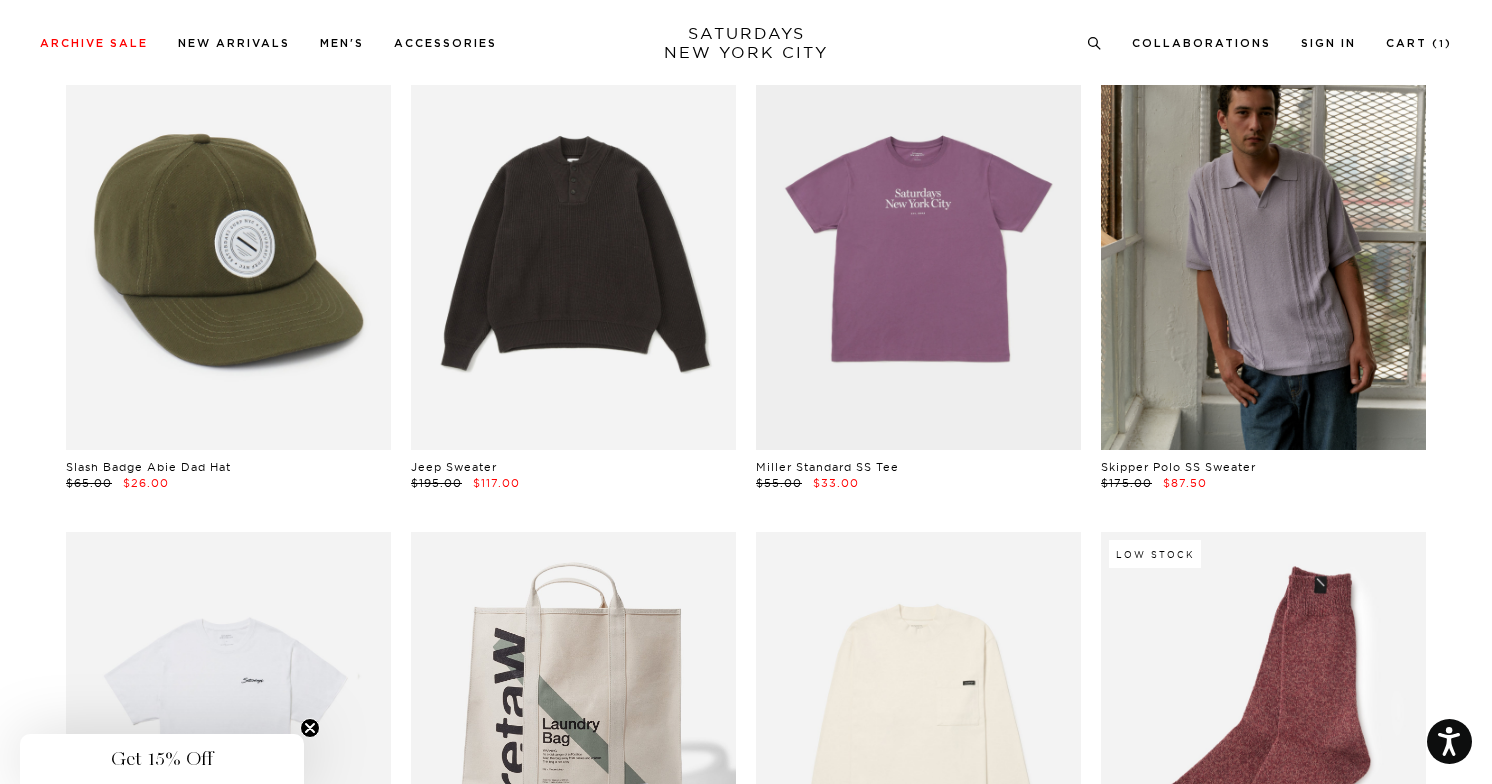 scroll, scrollTop: 8878, scrollLeft: 0, axis: vertical 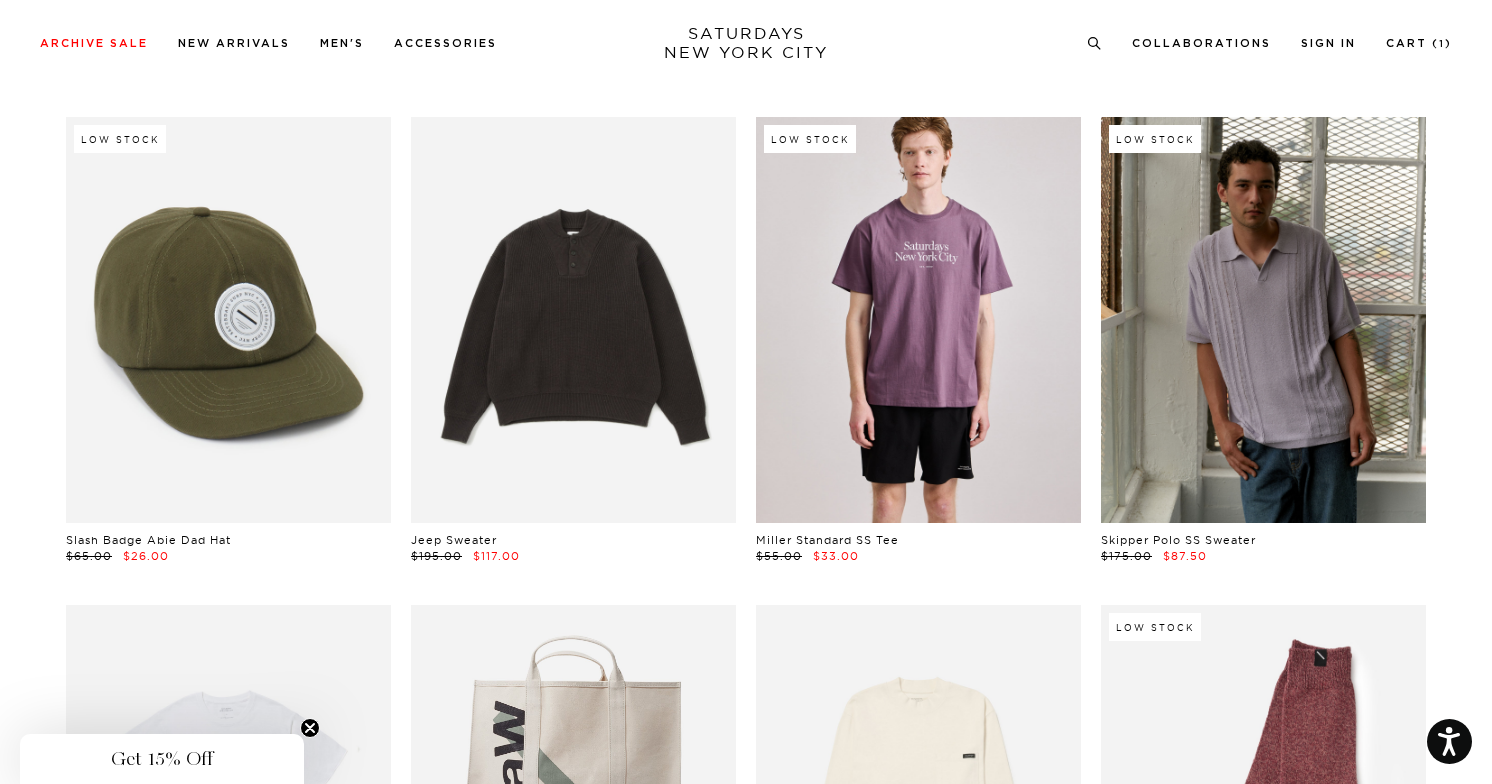 click at bounding box center [918, 320] 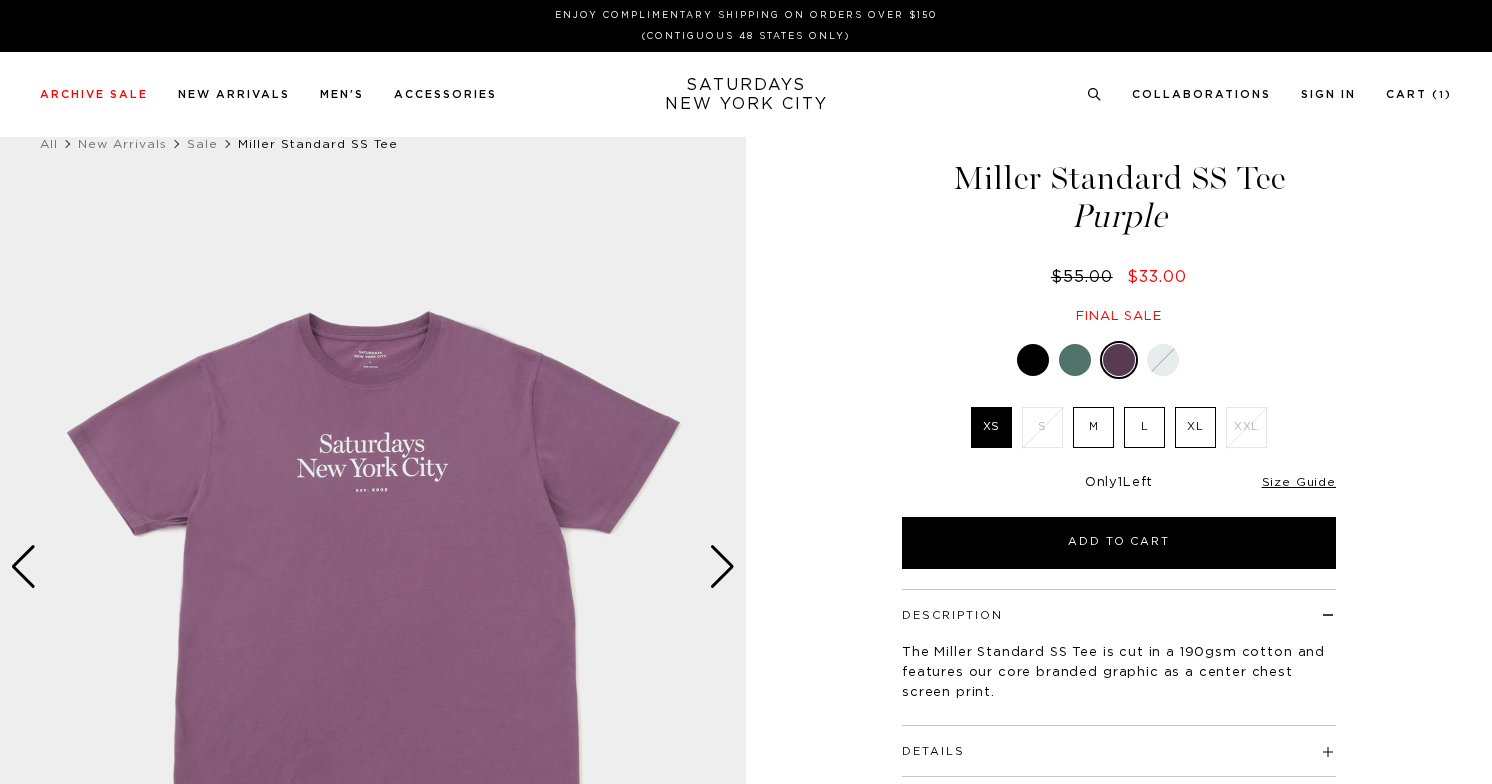 scroll, scrollTop: 0, scrollLeft: 0, axis: both 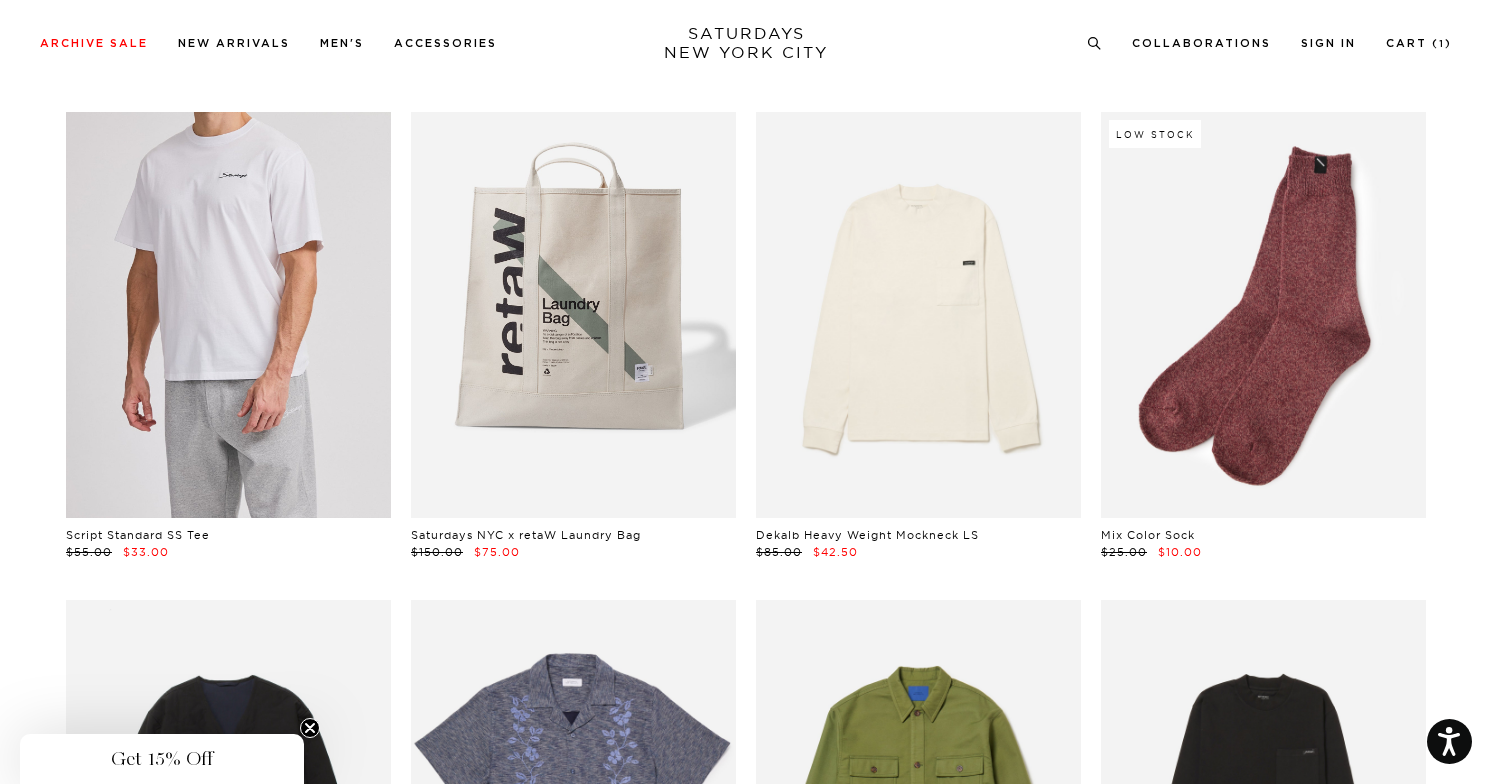click at bounding box center (228, 315) 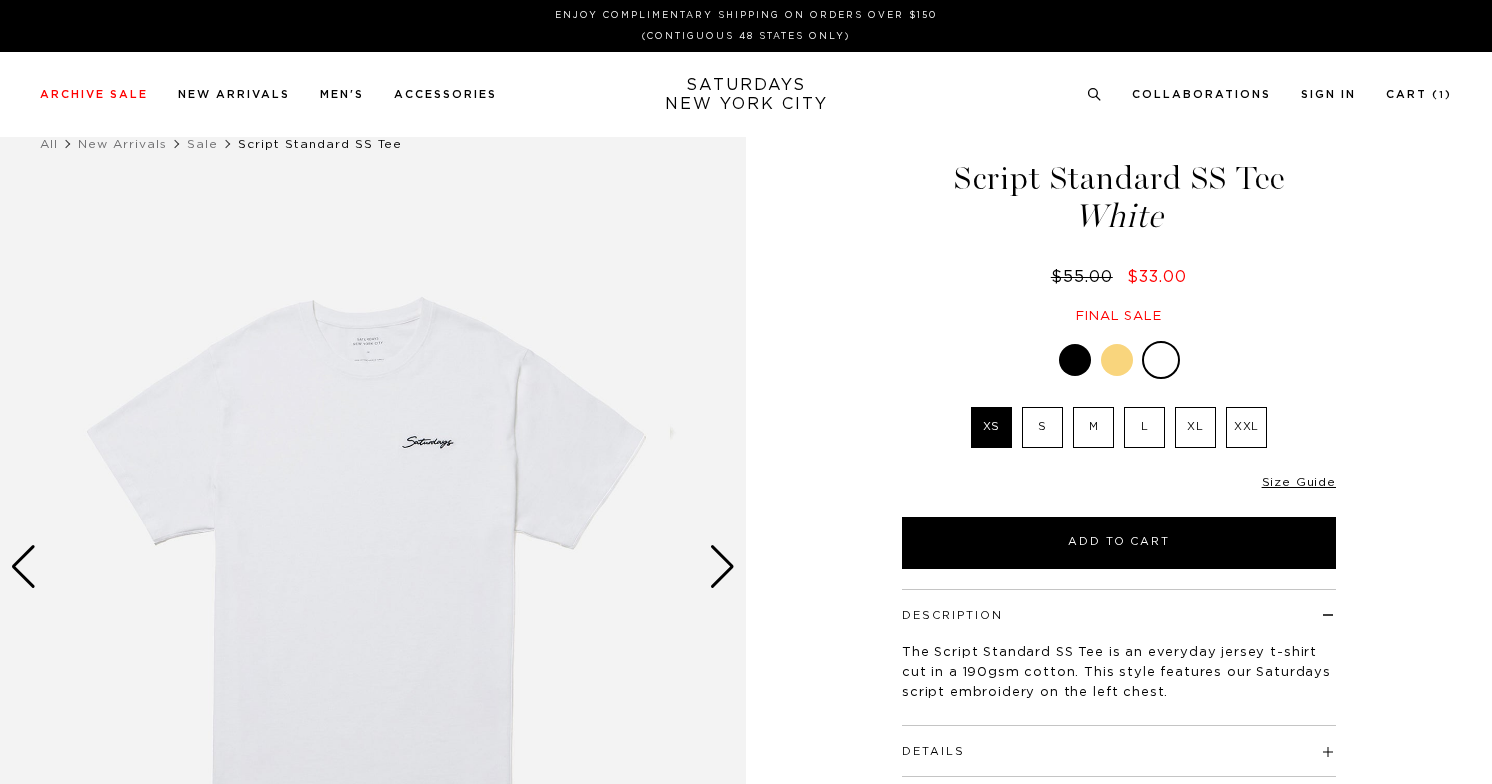 scroll, scrollTop: 0, scrollLeft: 0, axis: both 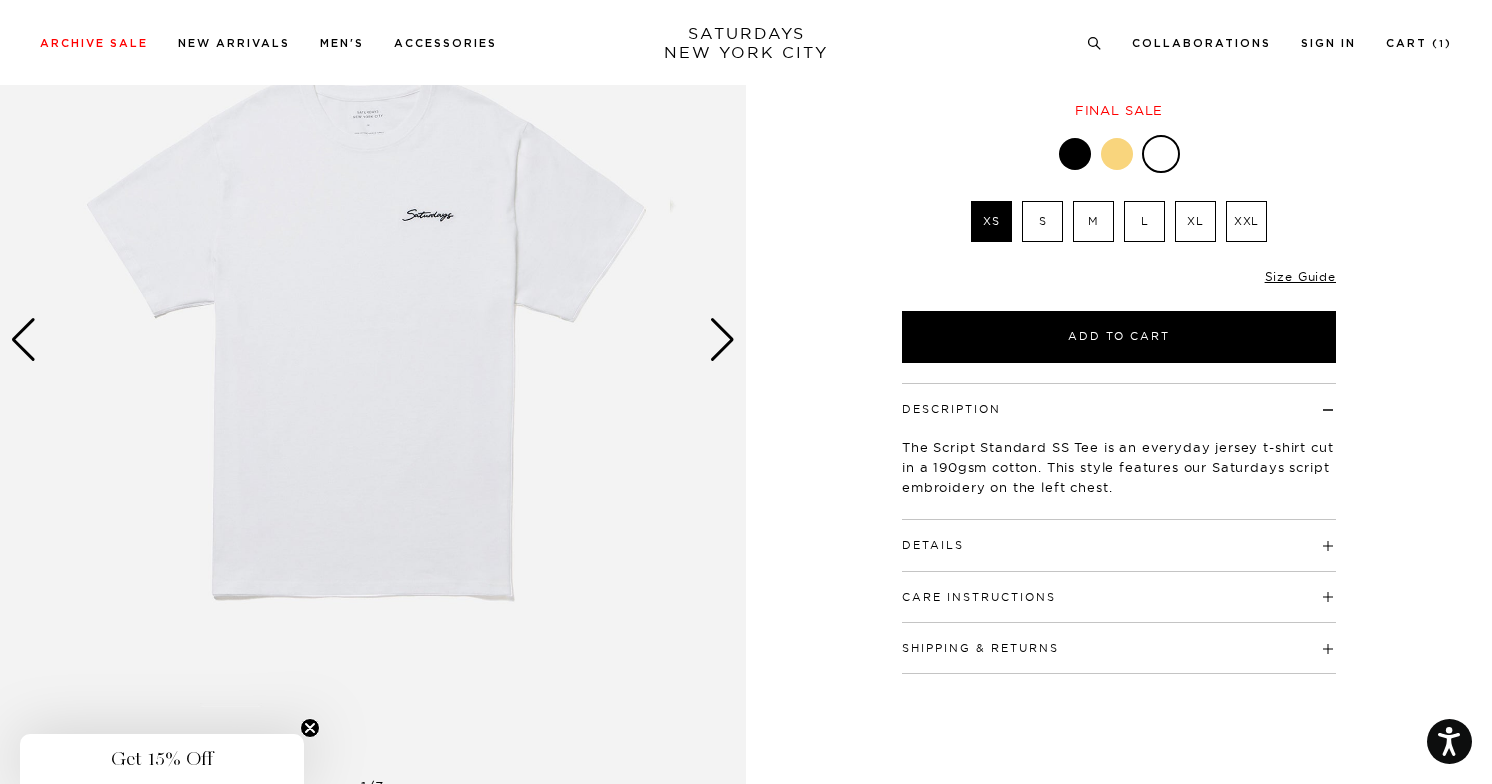 click on "Details" at bounding box center [1119, 536] 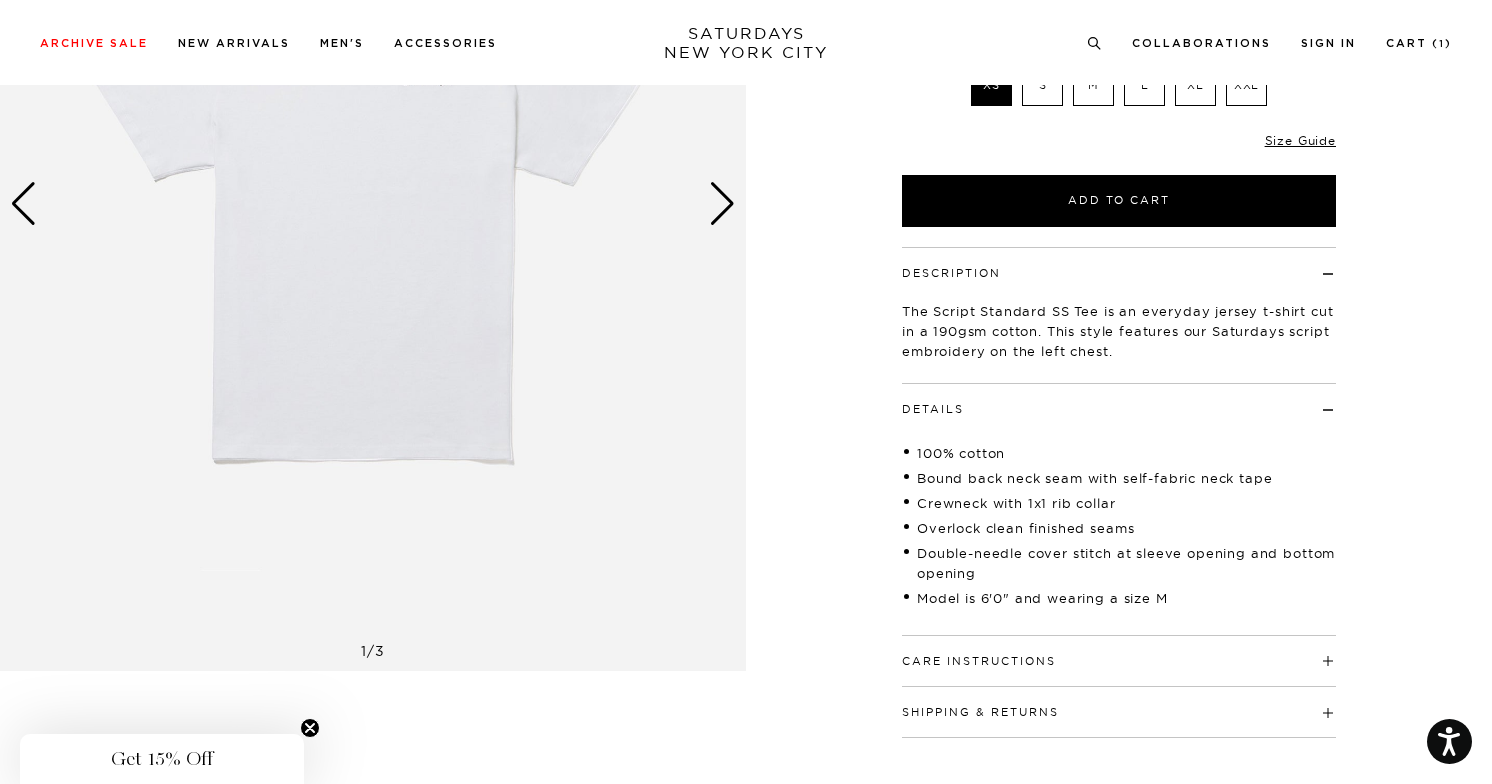 scroll, scrollTop: 385, scrollLeft: 0, axis: vertical 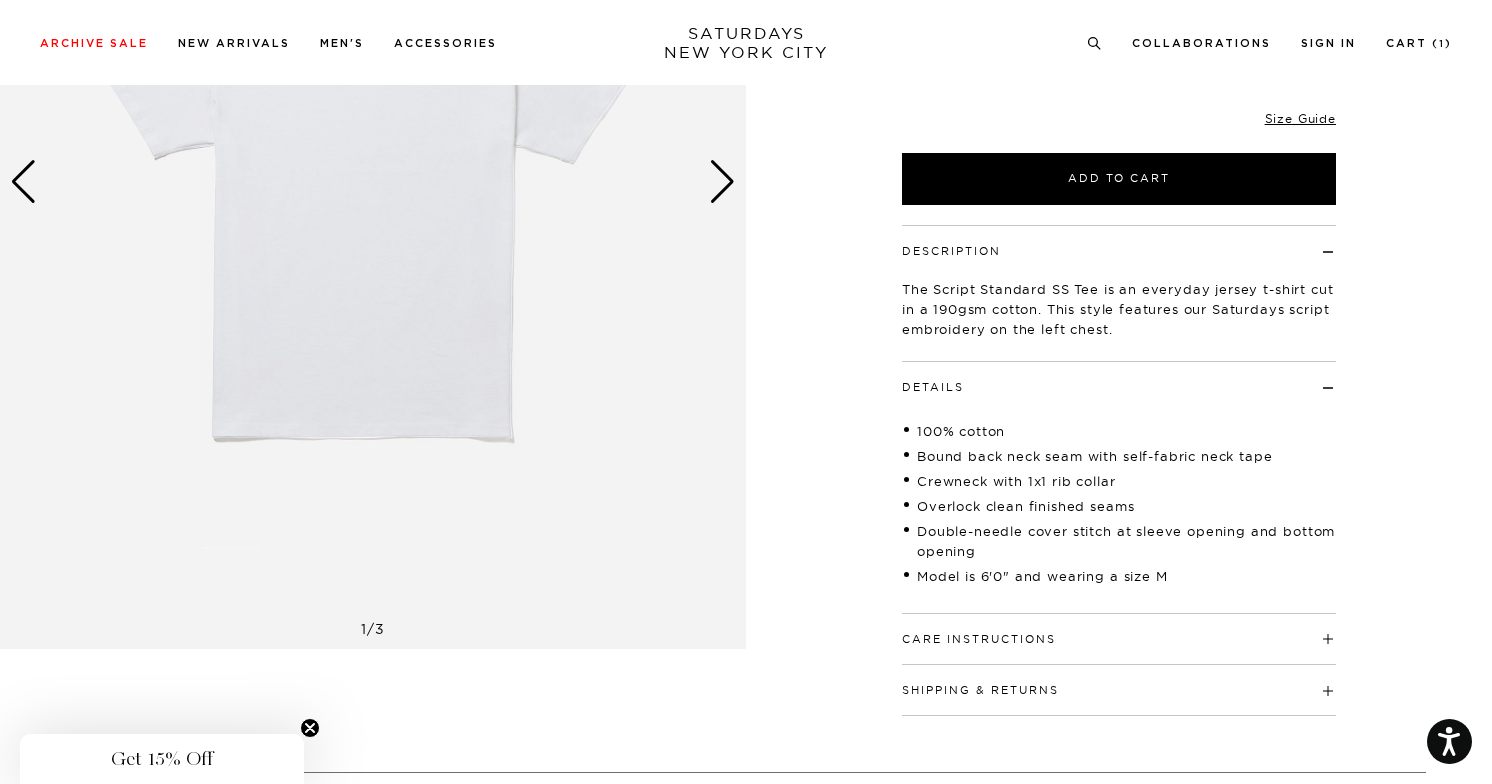 click on "Care Instructions
Machine wash, cold, 30°C, gentle or delicate Do not bleach Do not tumble dry Line dry in shade Iron, medium Use press cloth Do not dry clean" at bounding box center (1119, 639) 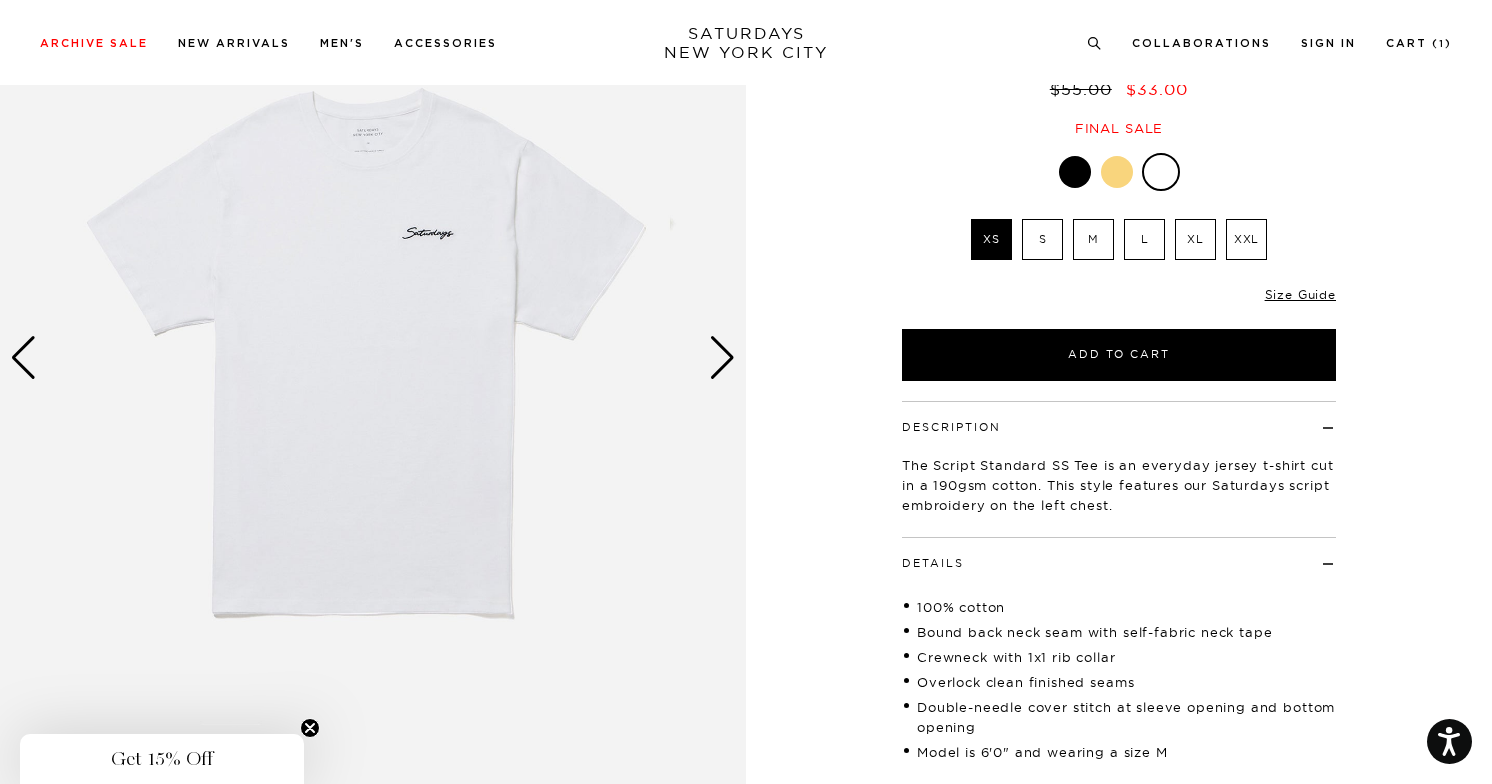 scroll, scrollTop: 200, scrollLeft: 0, axis: vertical 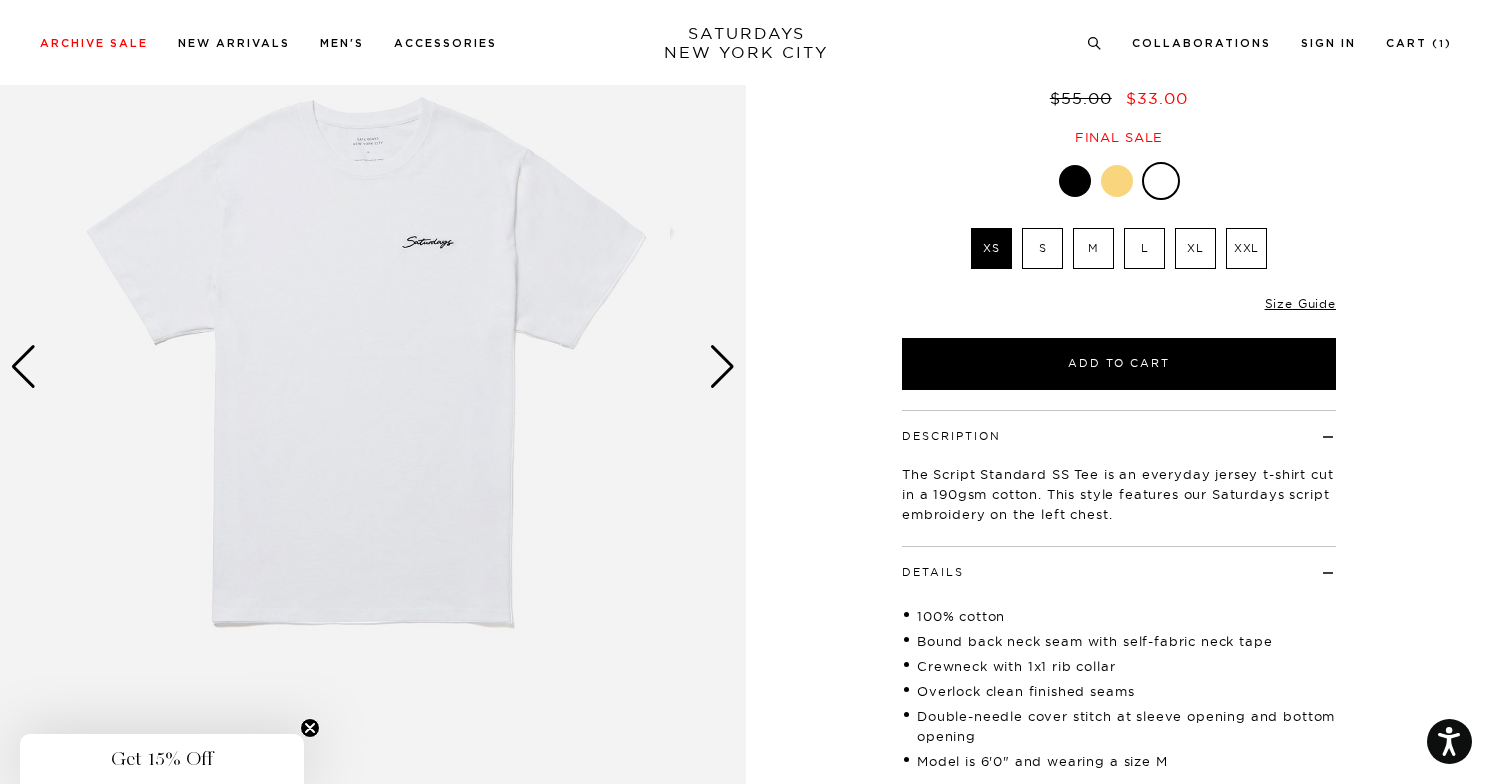 click at bounding box center [373, 367] 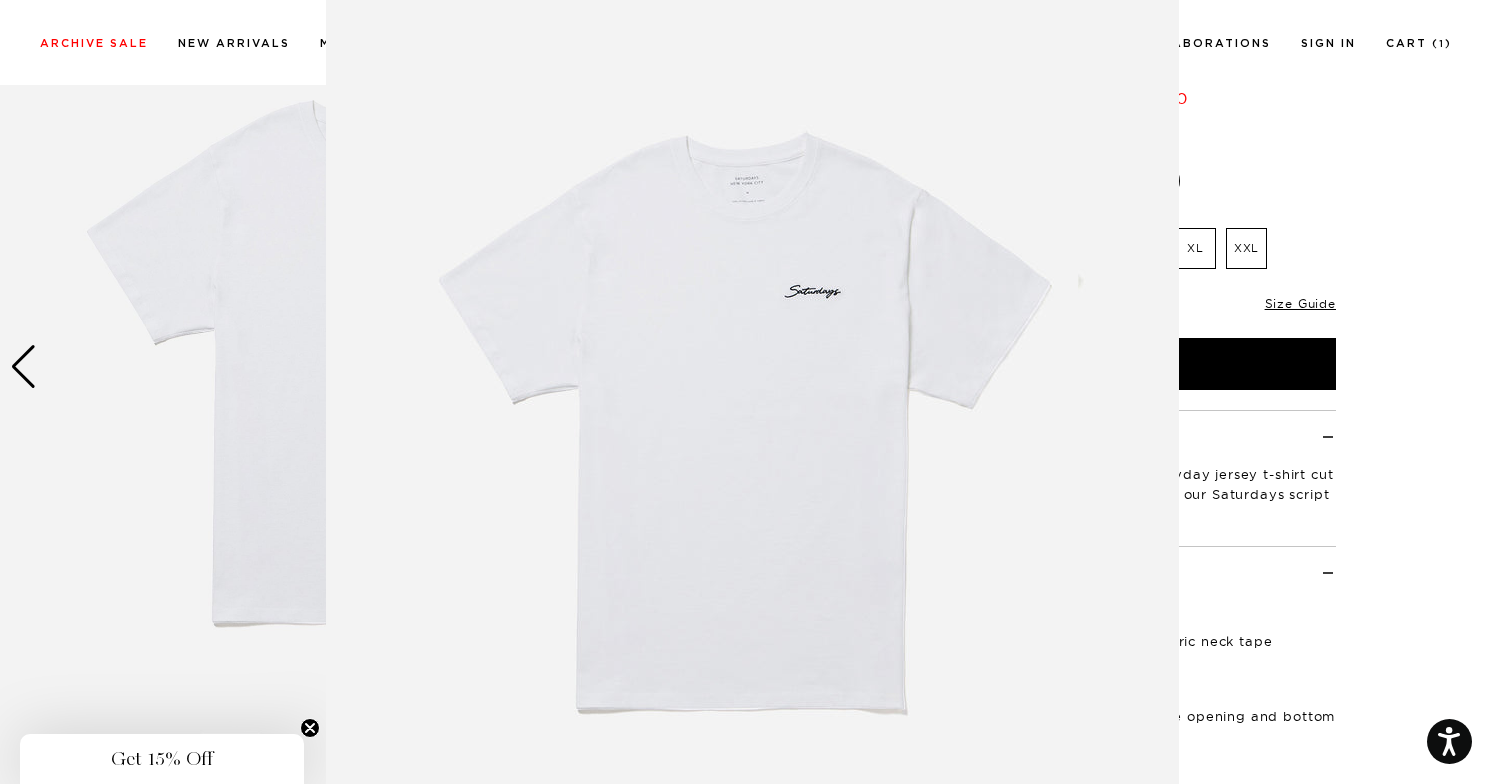 scroll, scrollTop: 87, scrollLeft: 0, axis: vertical 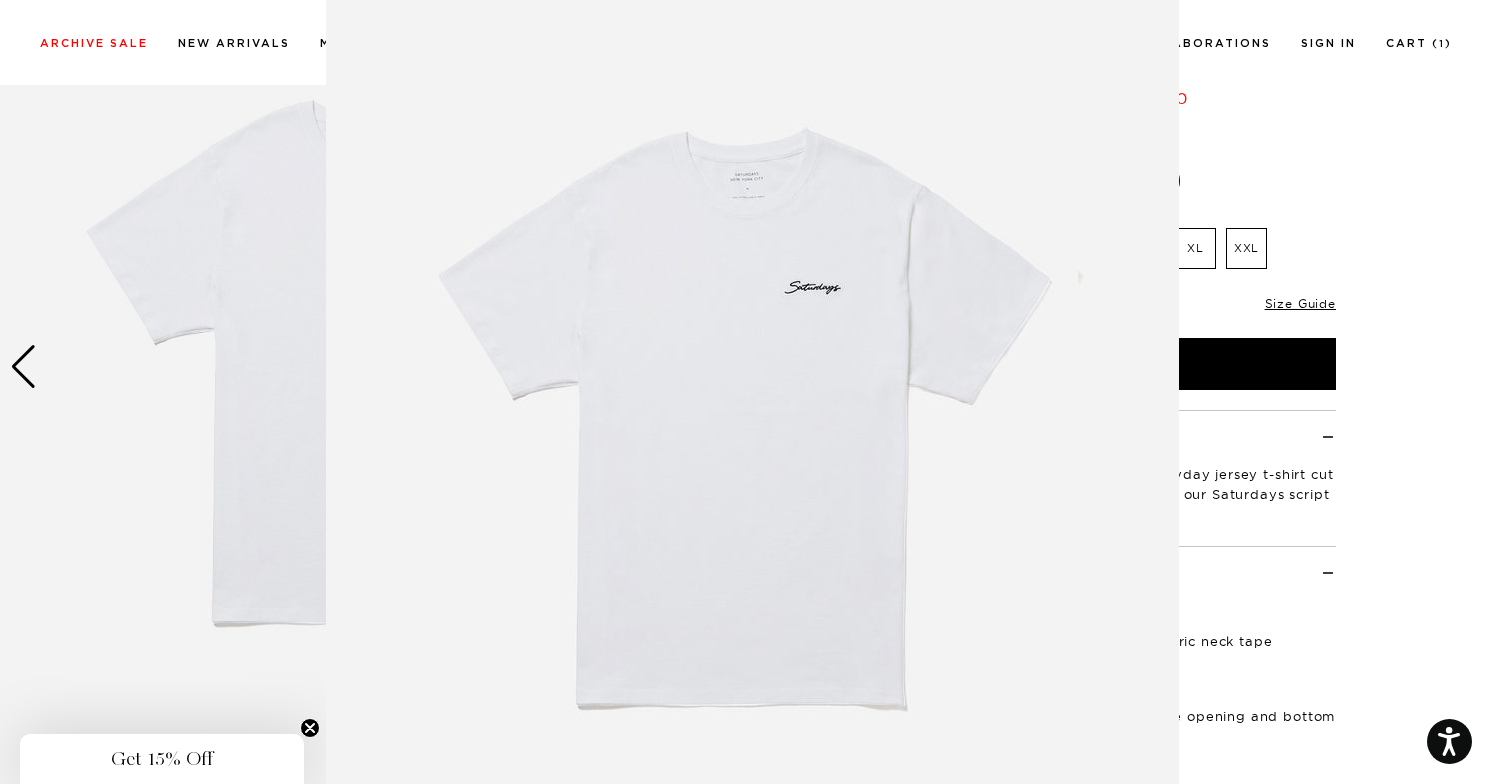 click at bounding box center (752, 425) 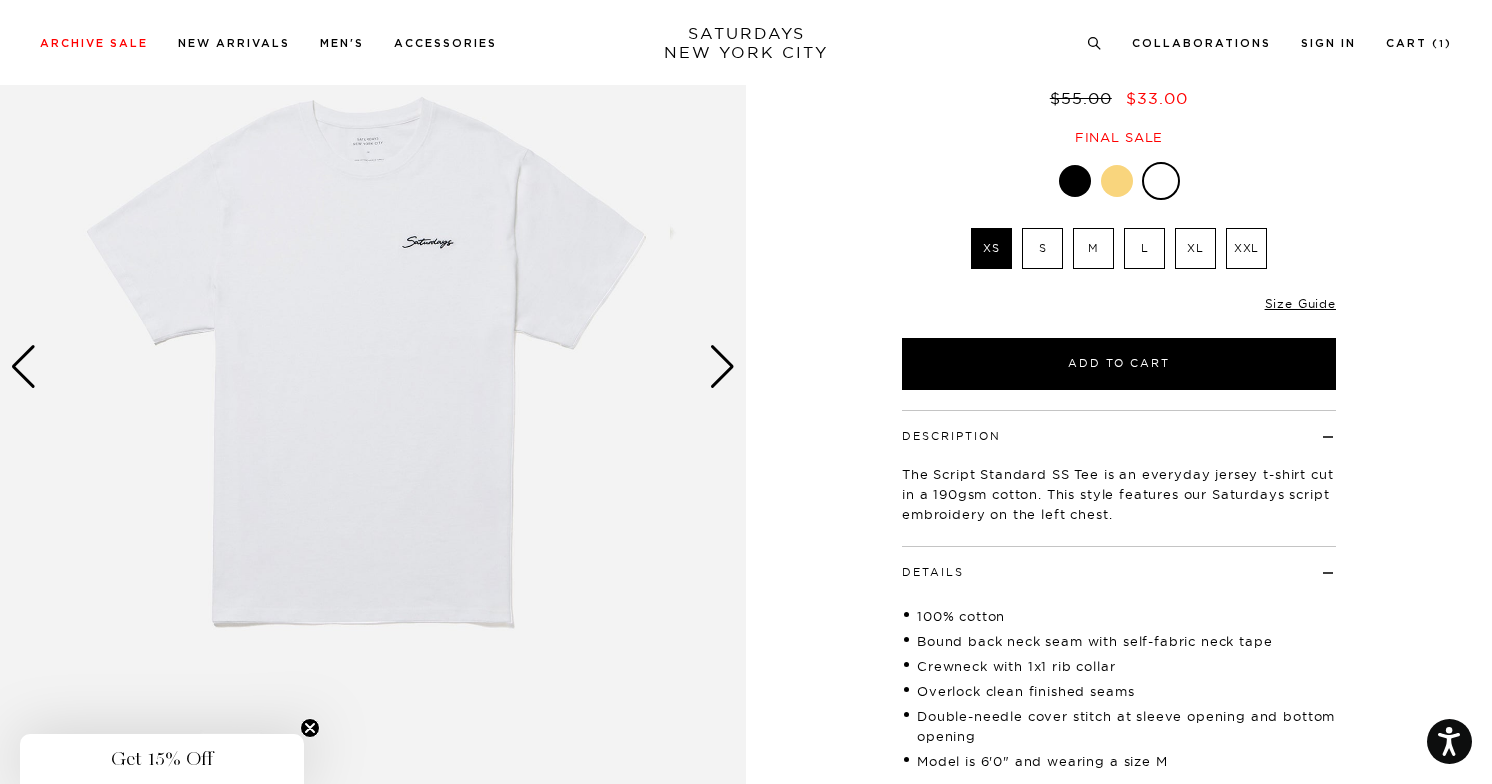 click at bounding box center (722, 367) 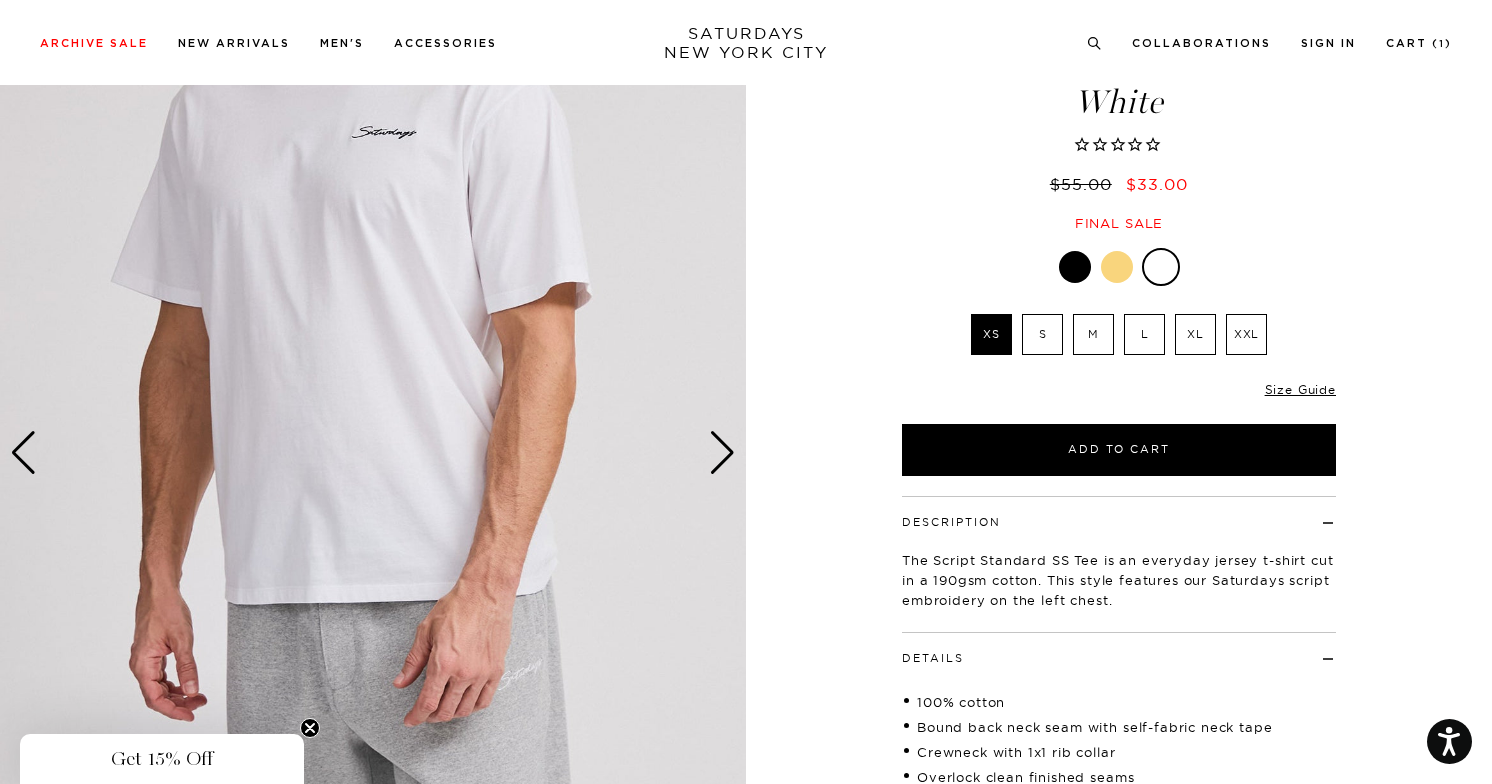 scroll, scrollTop: 116, scrollLeft: 0, axis: vertical 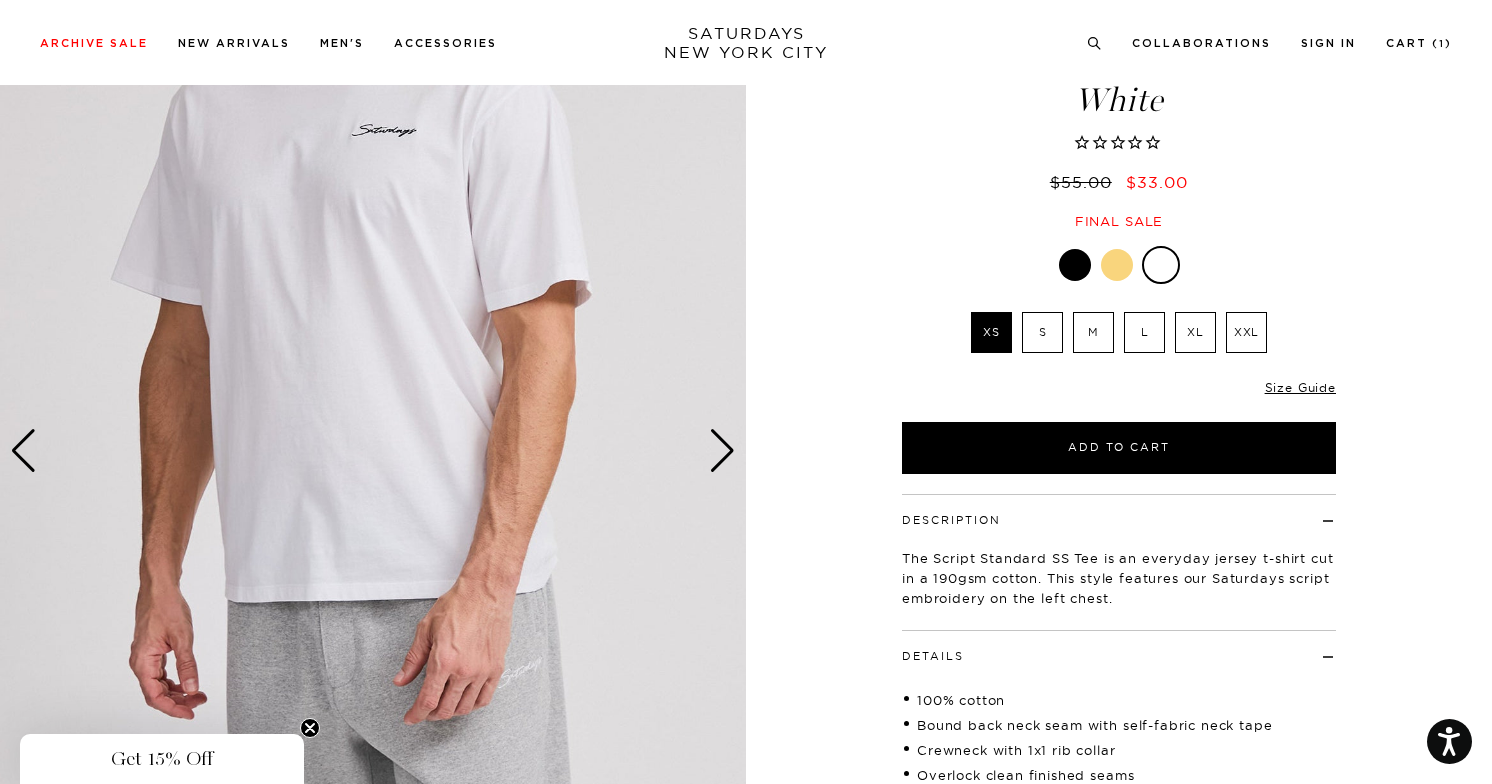 click at bounding box center [722, 451] 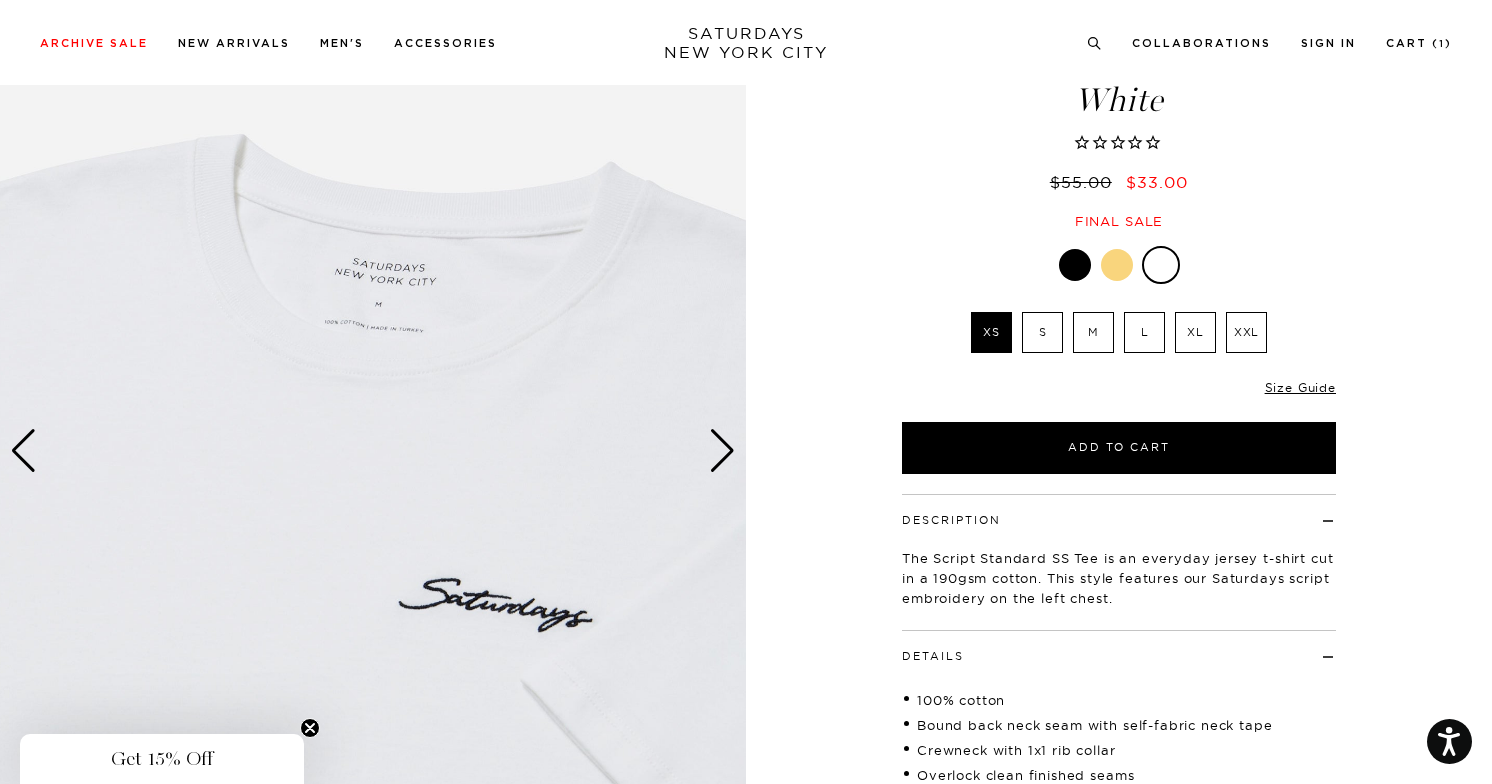 click at bounding box center (722, 451) 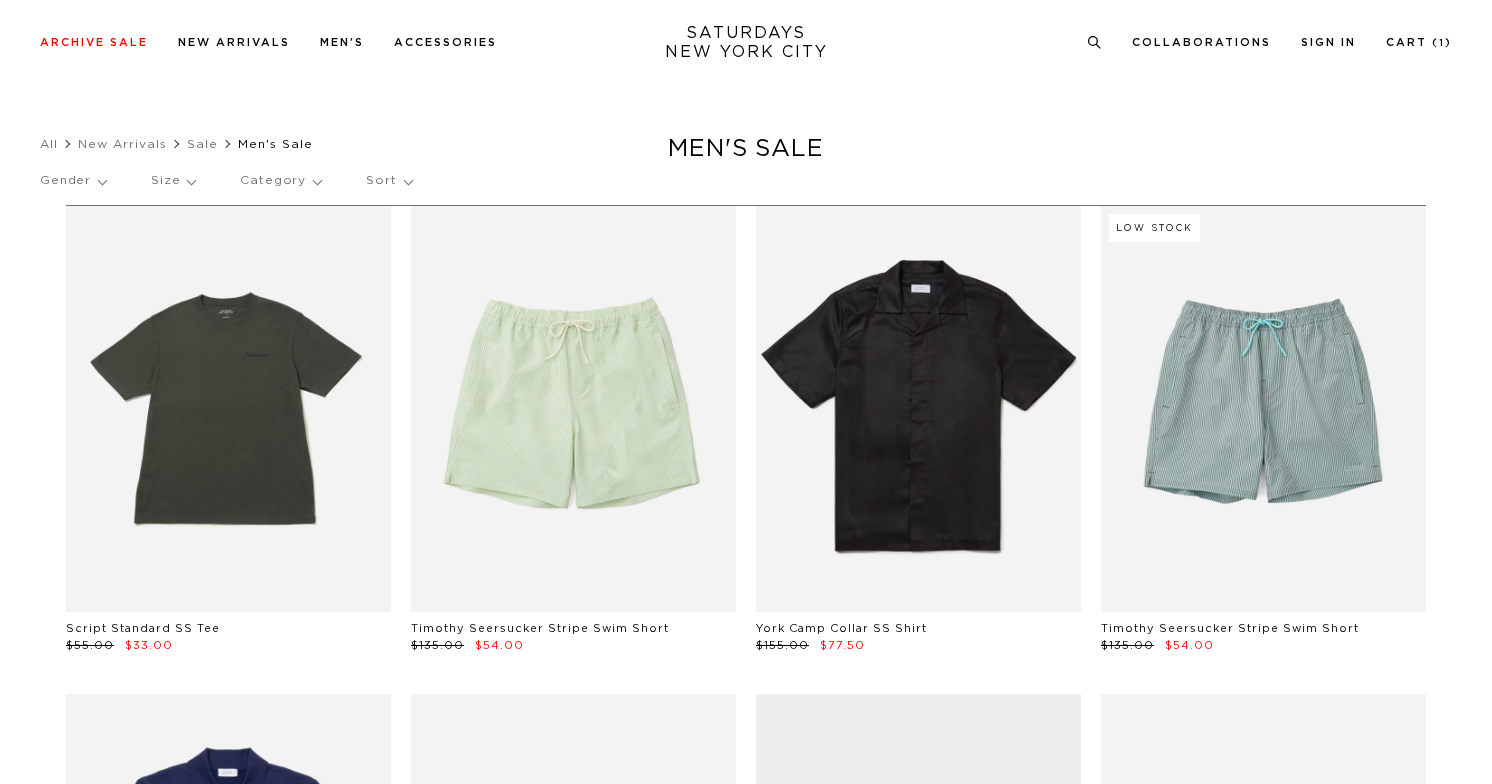 scroll, scrollTop: 9371, scrollLeft: 0, axis: vertical 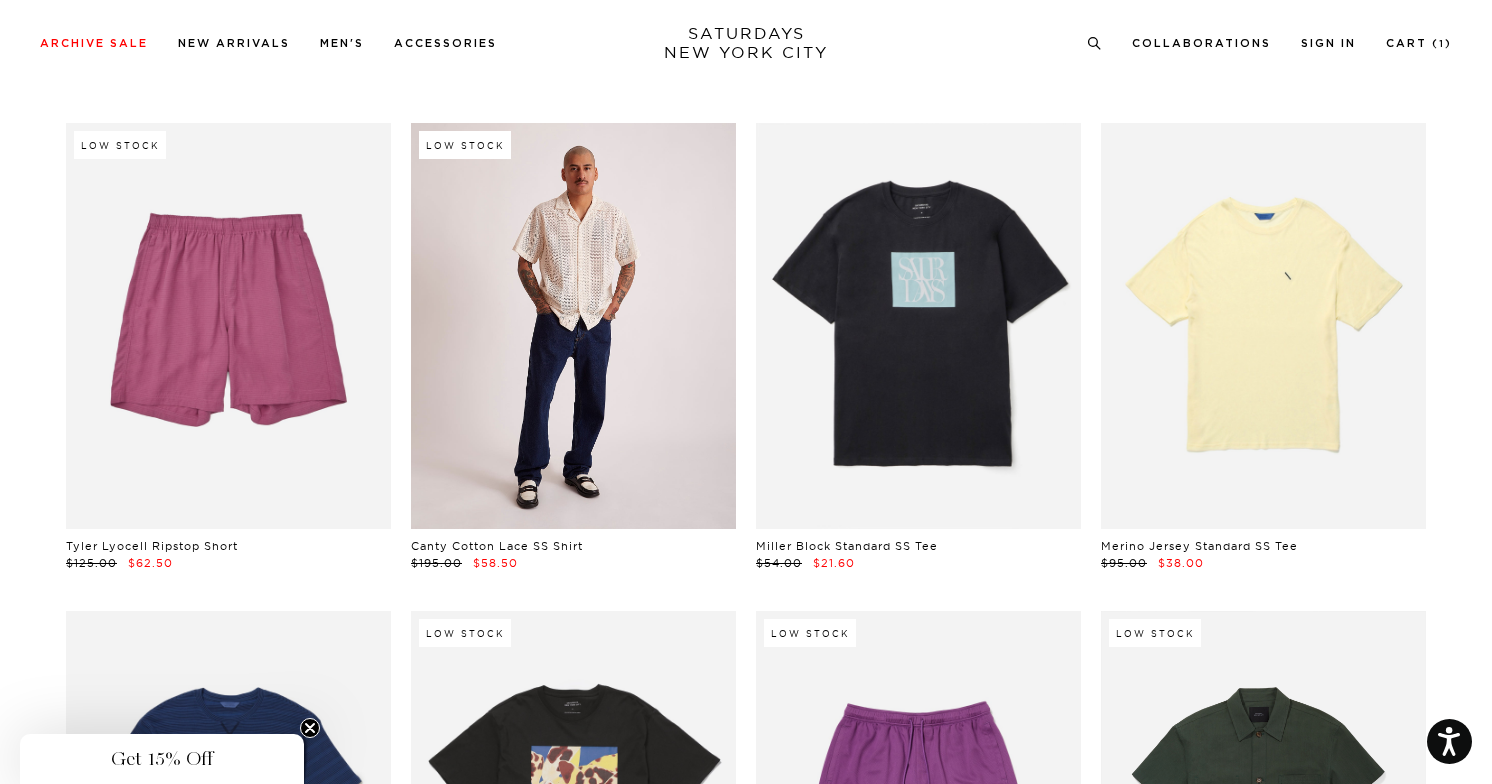 click at bounding box center (573, 326) 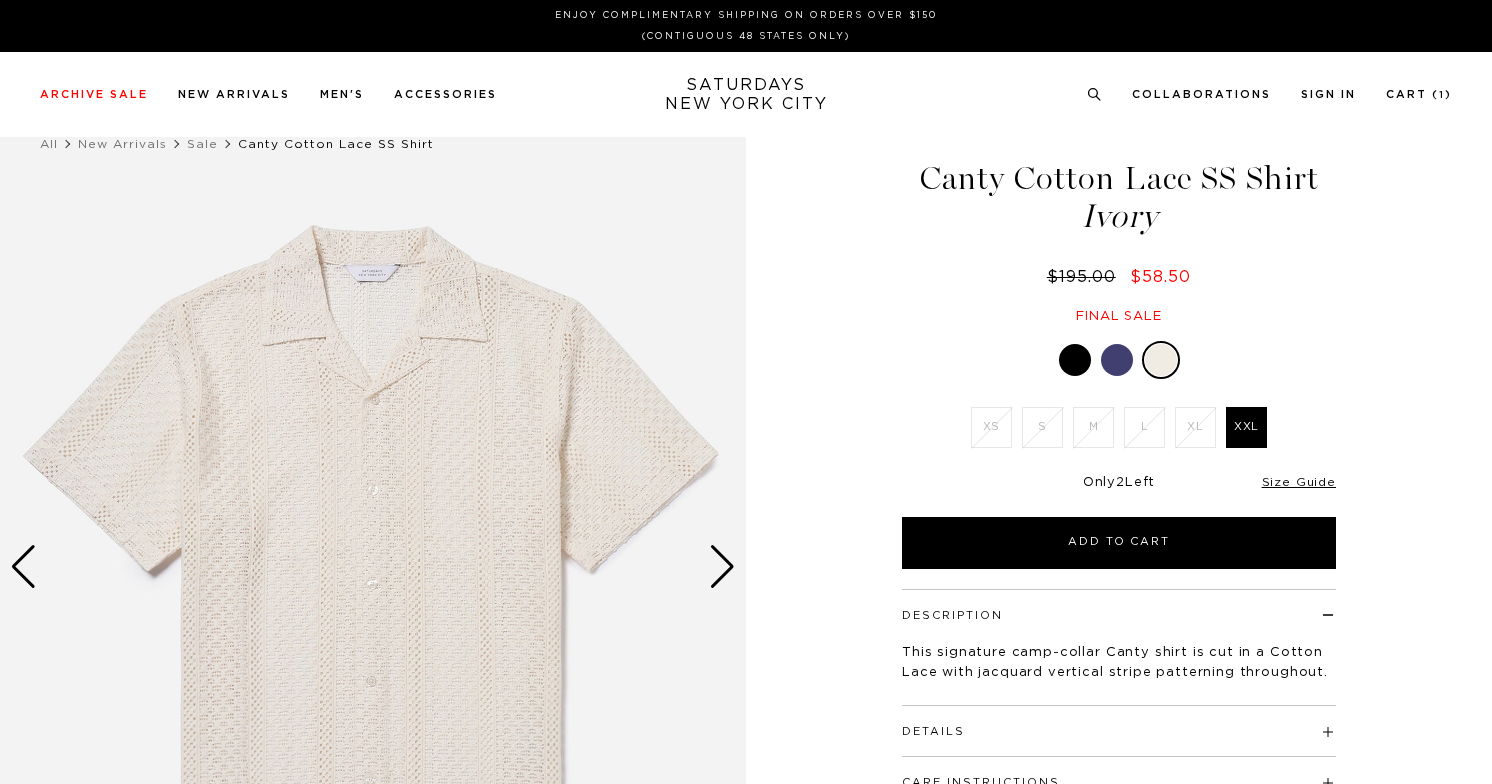 scroll, scrollTop: 0, scrollLeft: 0, axis: both 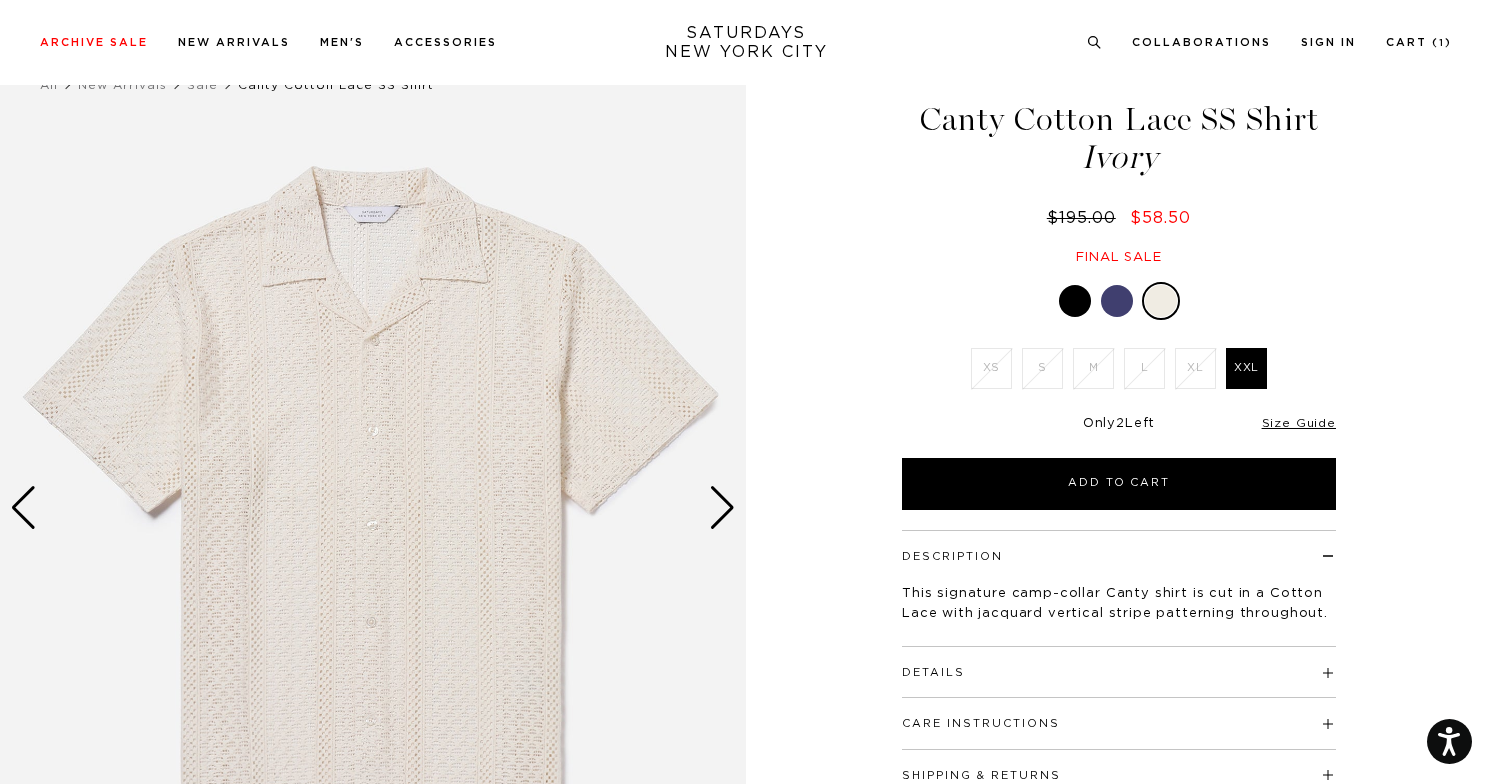 click at bounding box center [1117, 301] 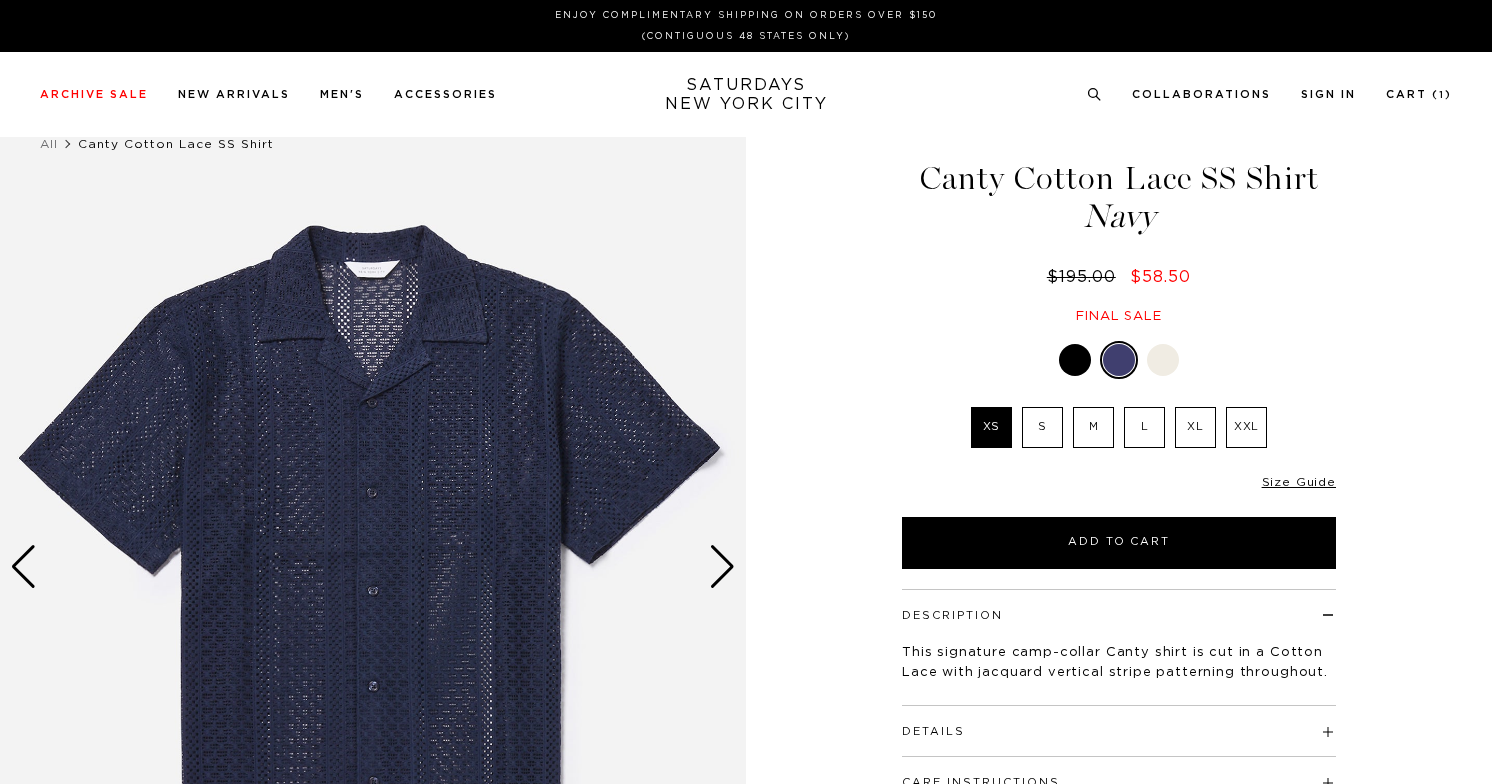 scroll, scrollTop: 0, scrollLeft: 0, axis: both 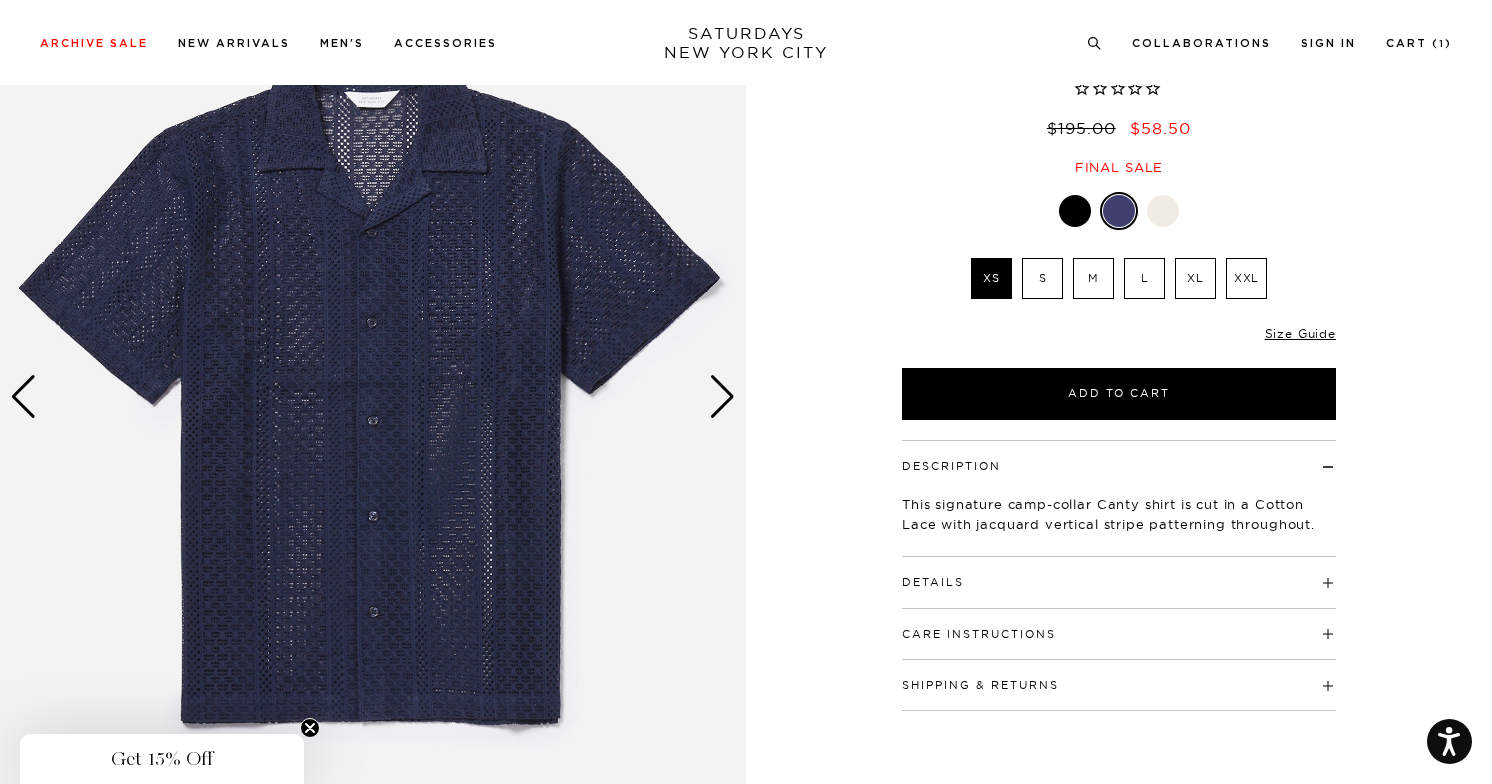 click at bounding box center (1075, 211) 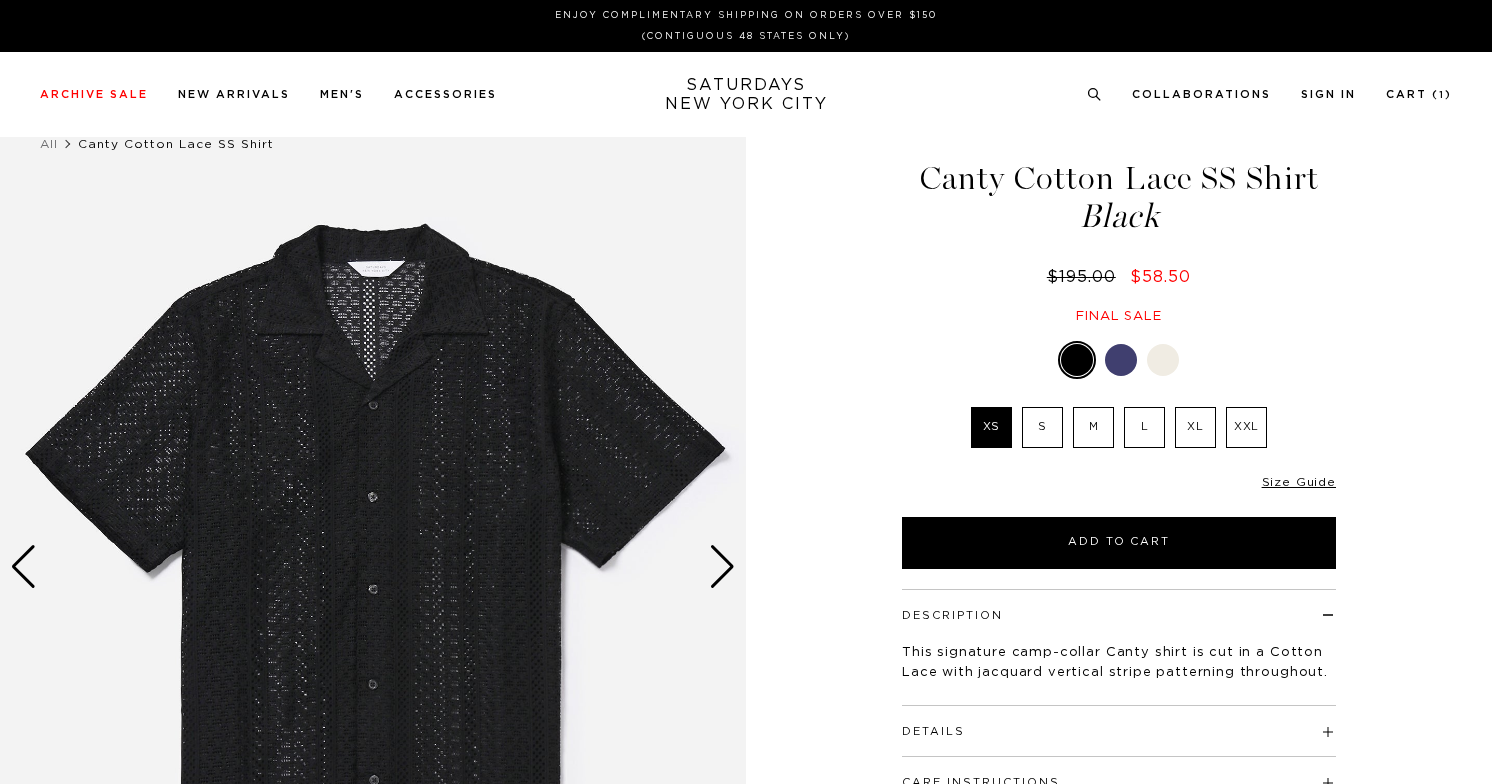 scroll, scrollTop: 0, scrollLeft: 0, axis: both 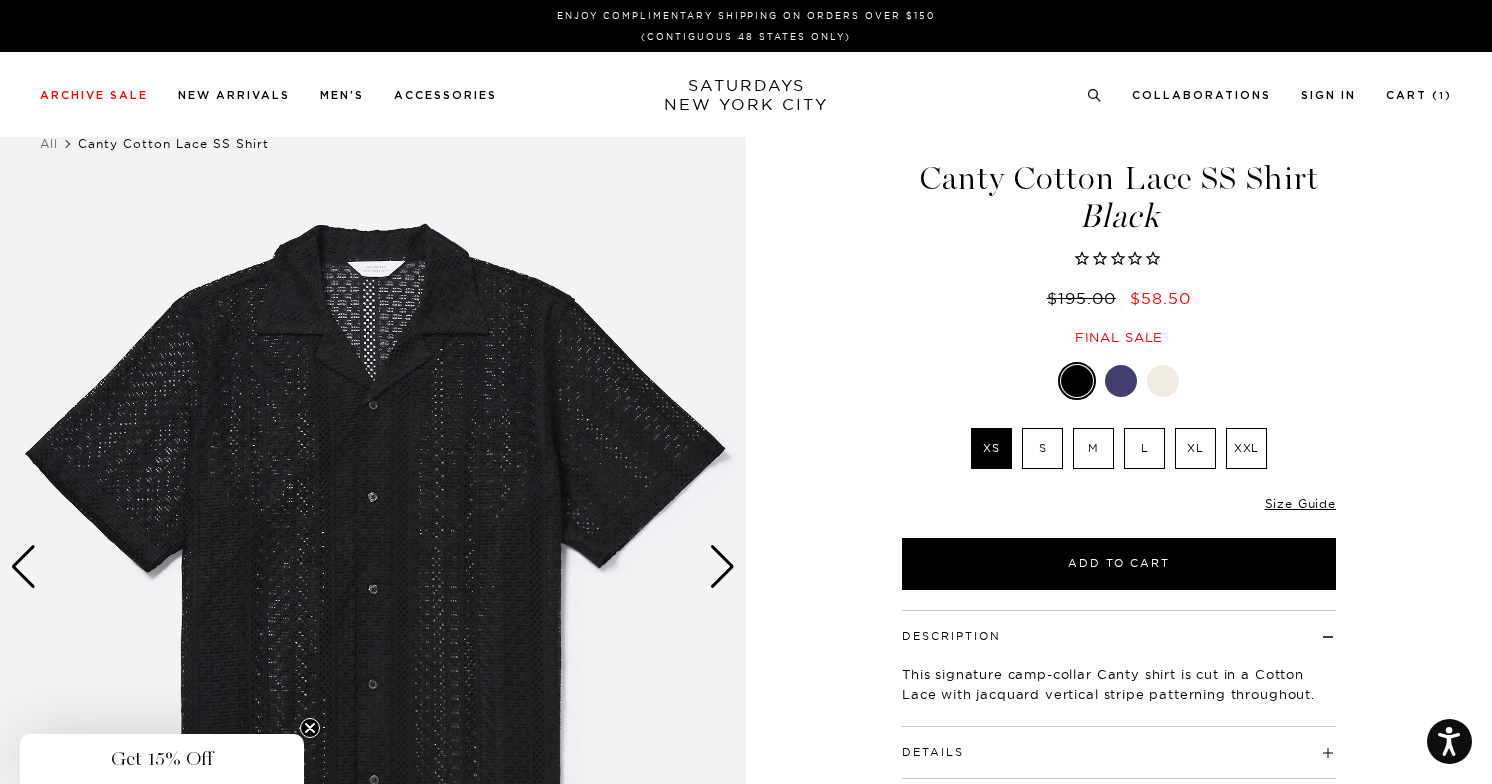 click at bounding box center [1121, 381] 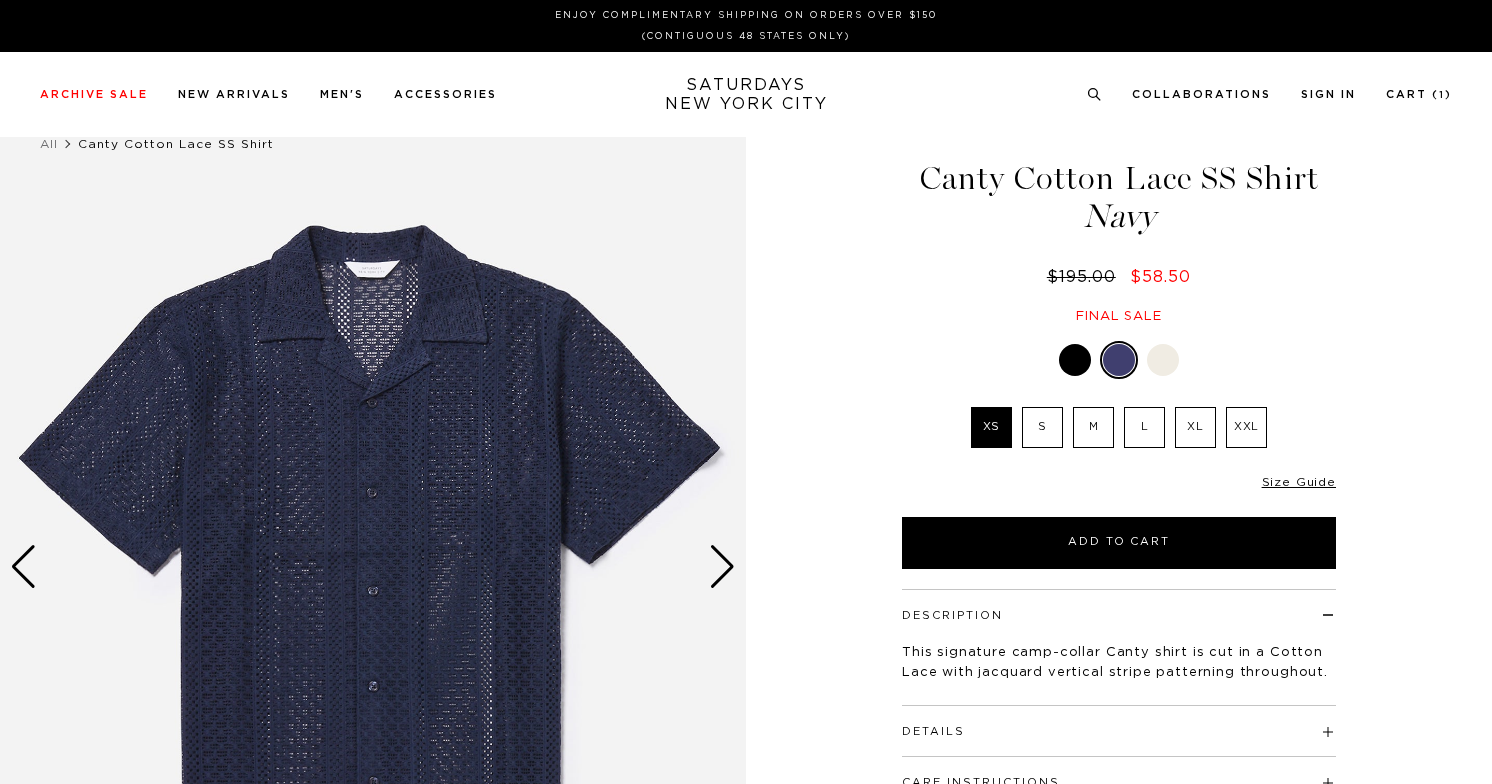 scroll, scrollTop: 0, scrollLeft: 0, axis: both 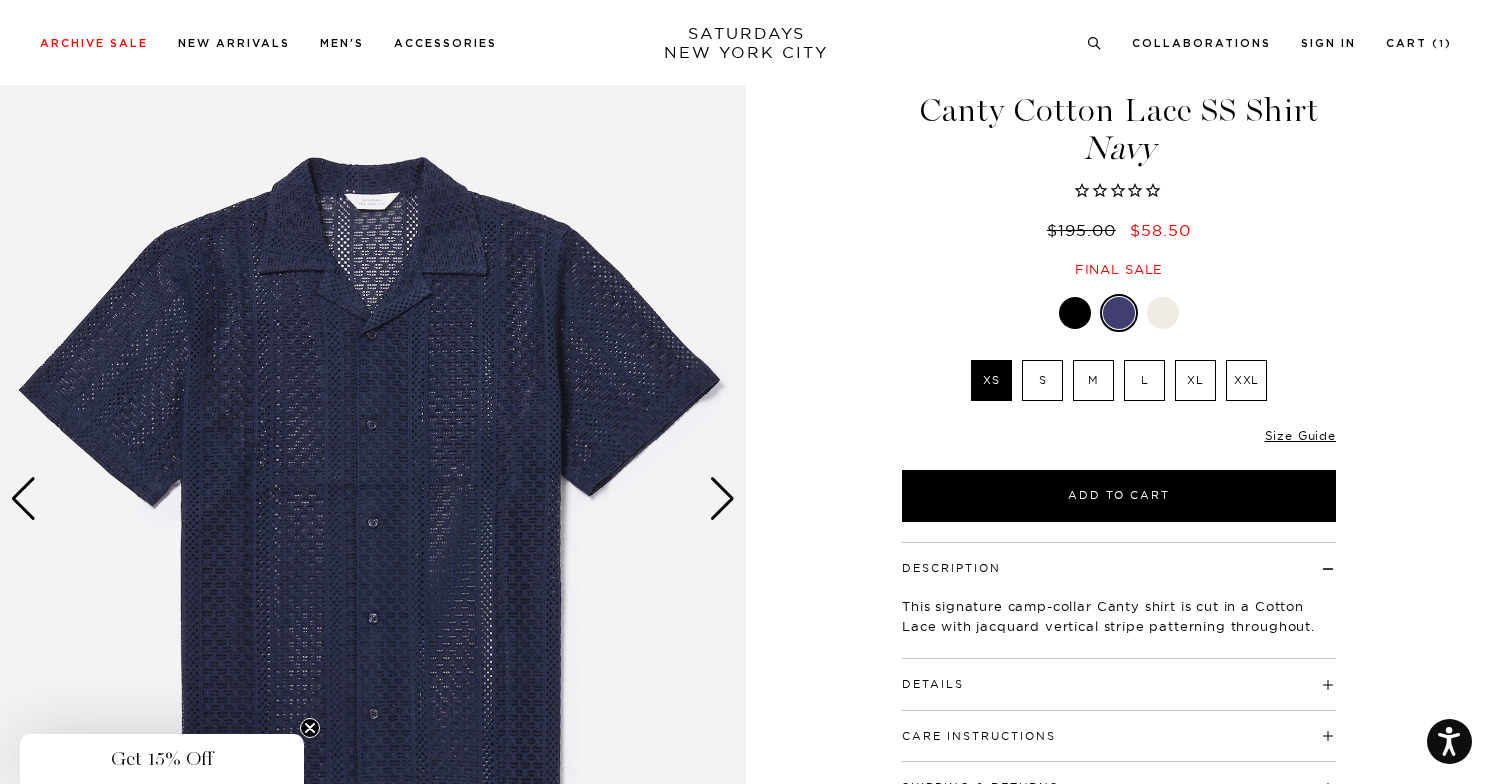click at bounding box center [722, 499] 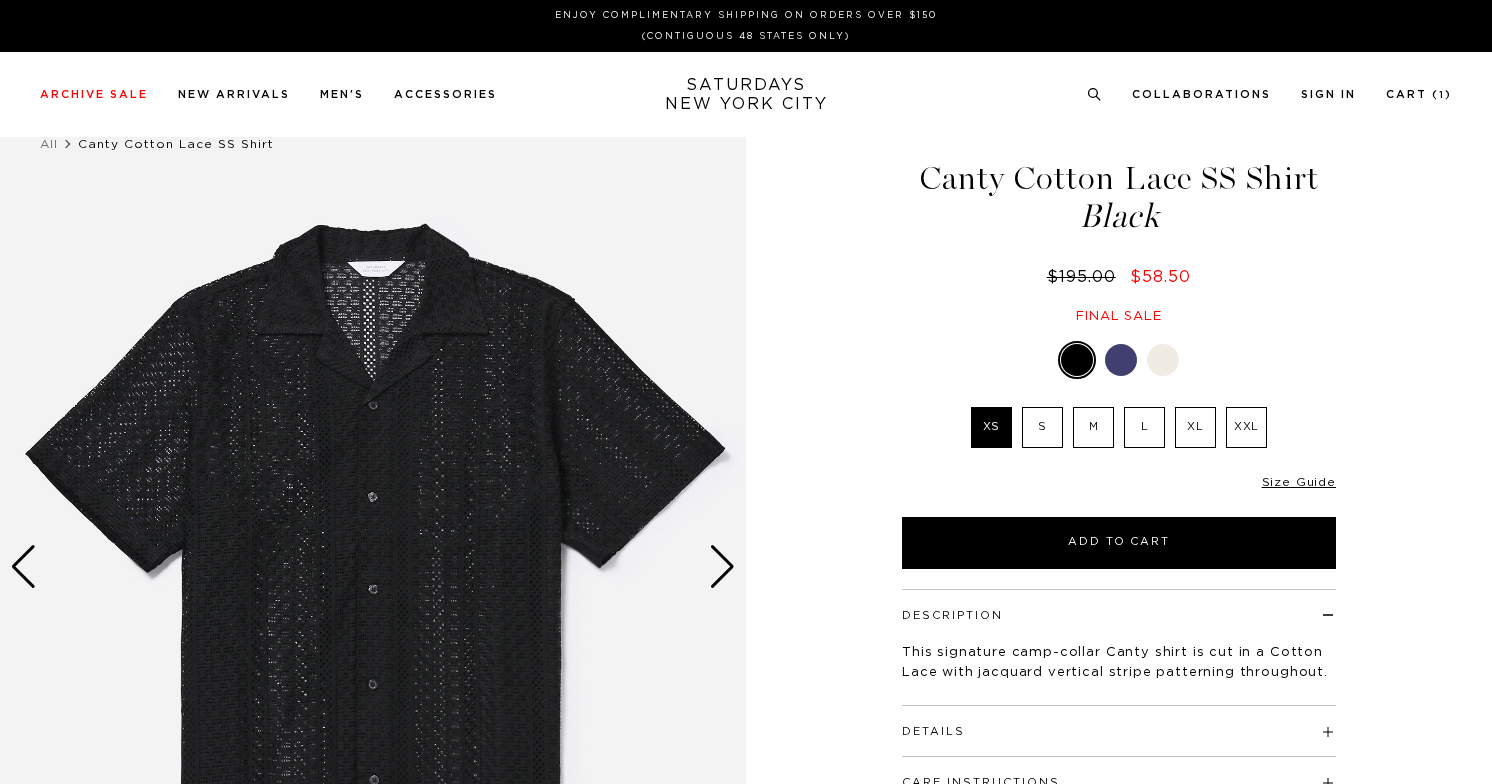 scroll, scrollTop: 0, scrollLeft: 0, axis: both 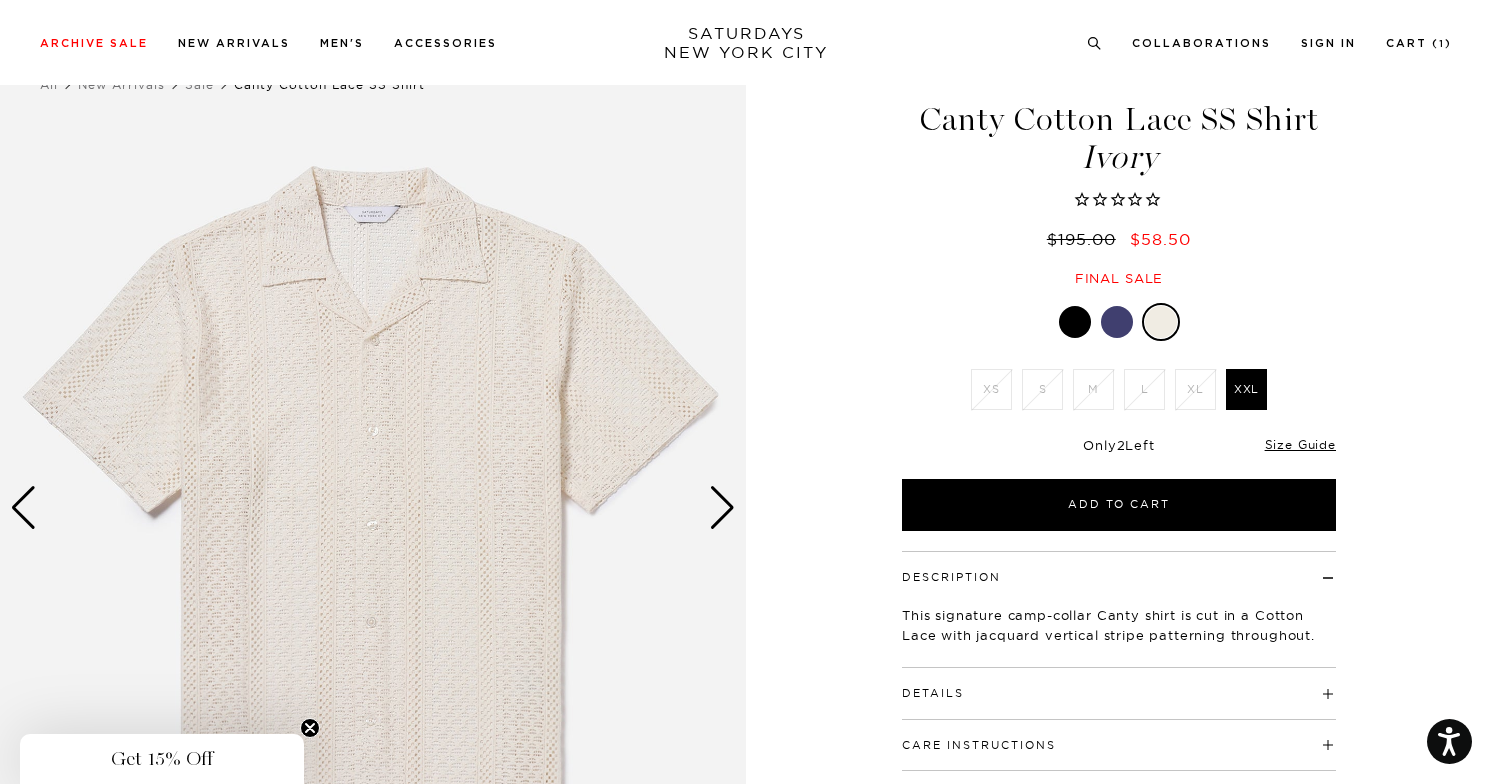 click at bounding box center (722, 508) 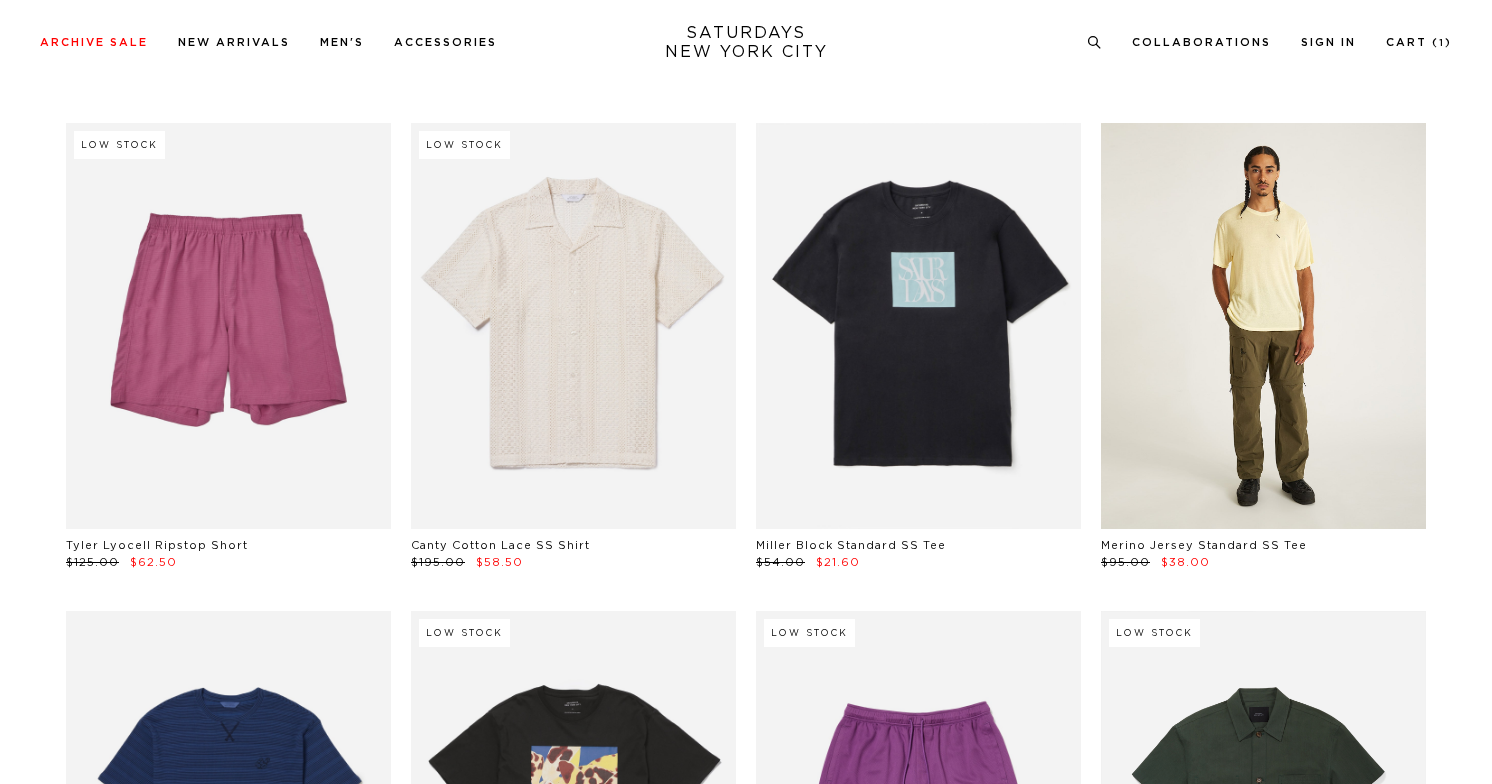 scroll, scrollTop: 21566, scrollLeft: 0, axis: vertical 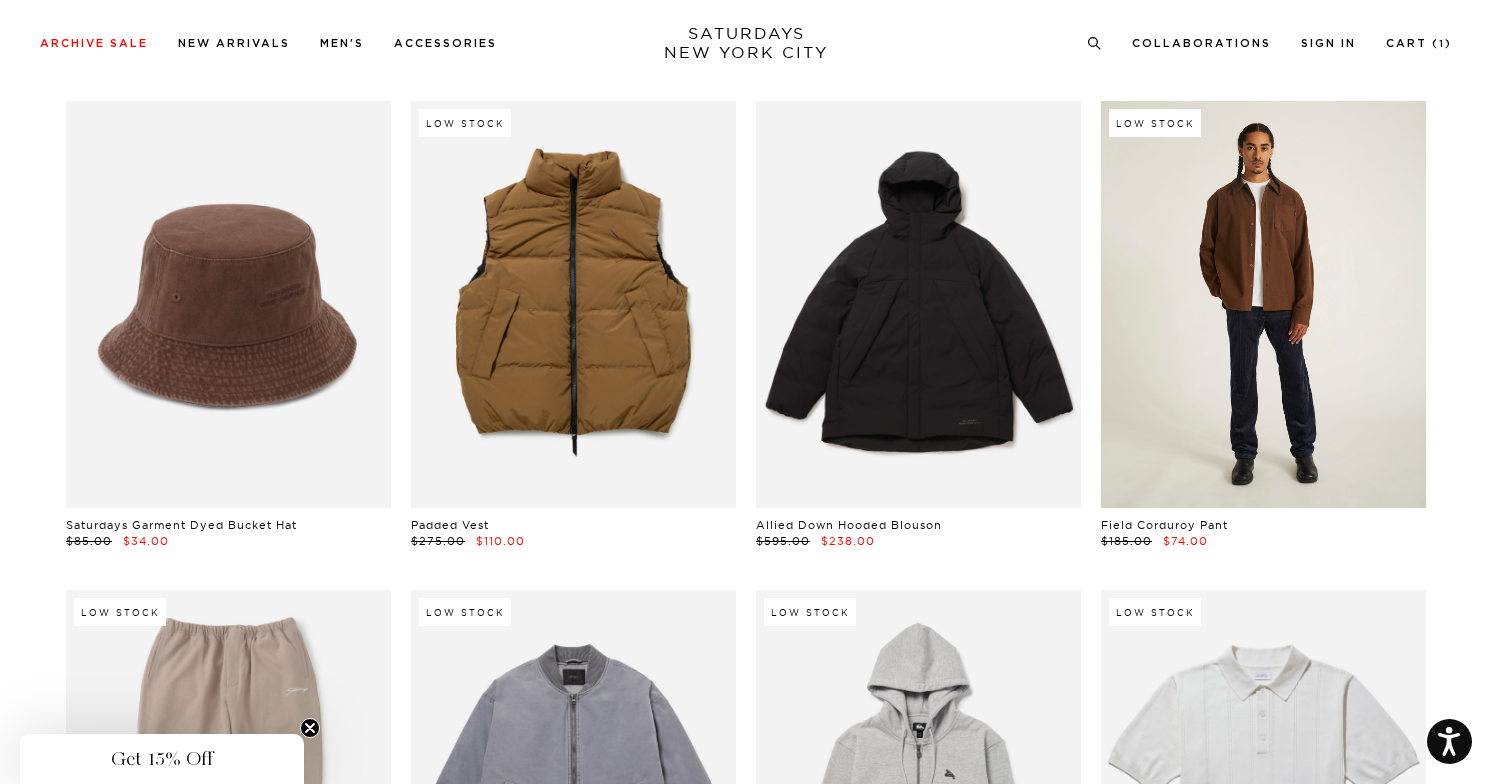 click at bounding box center [1263, 304] 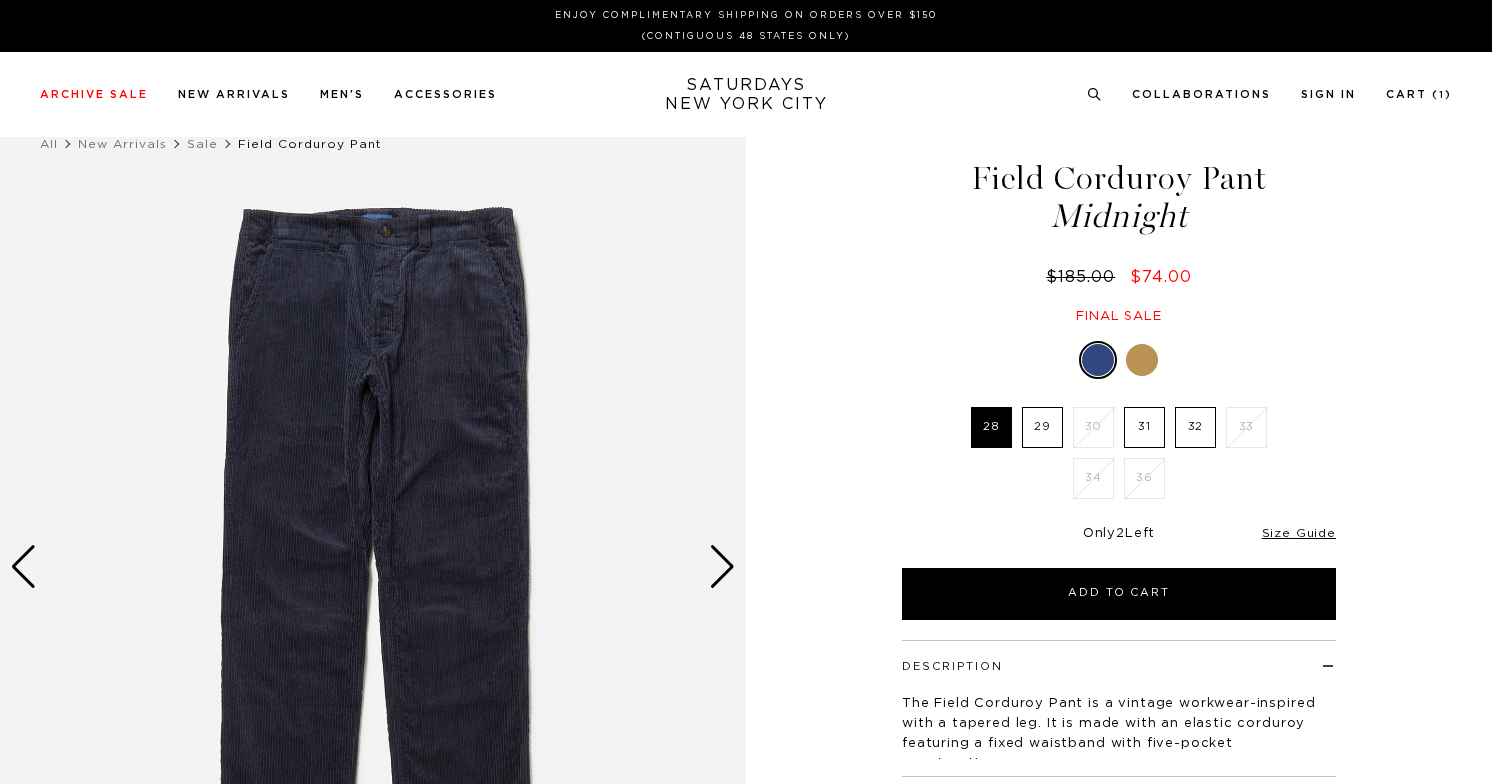 scroll, scrollTop: 0, scrollLeft: 0, axis: both 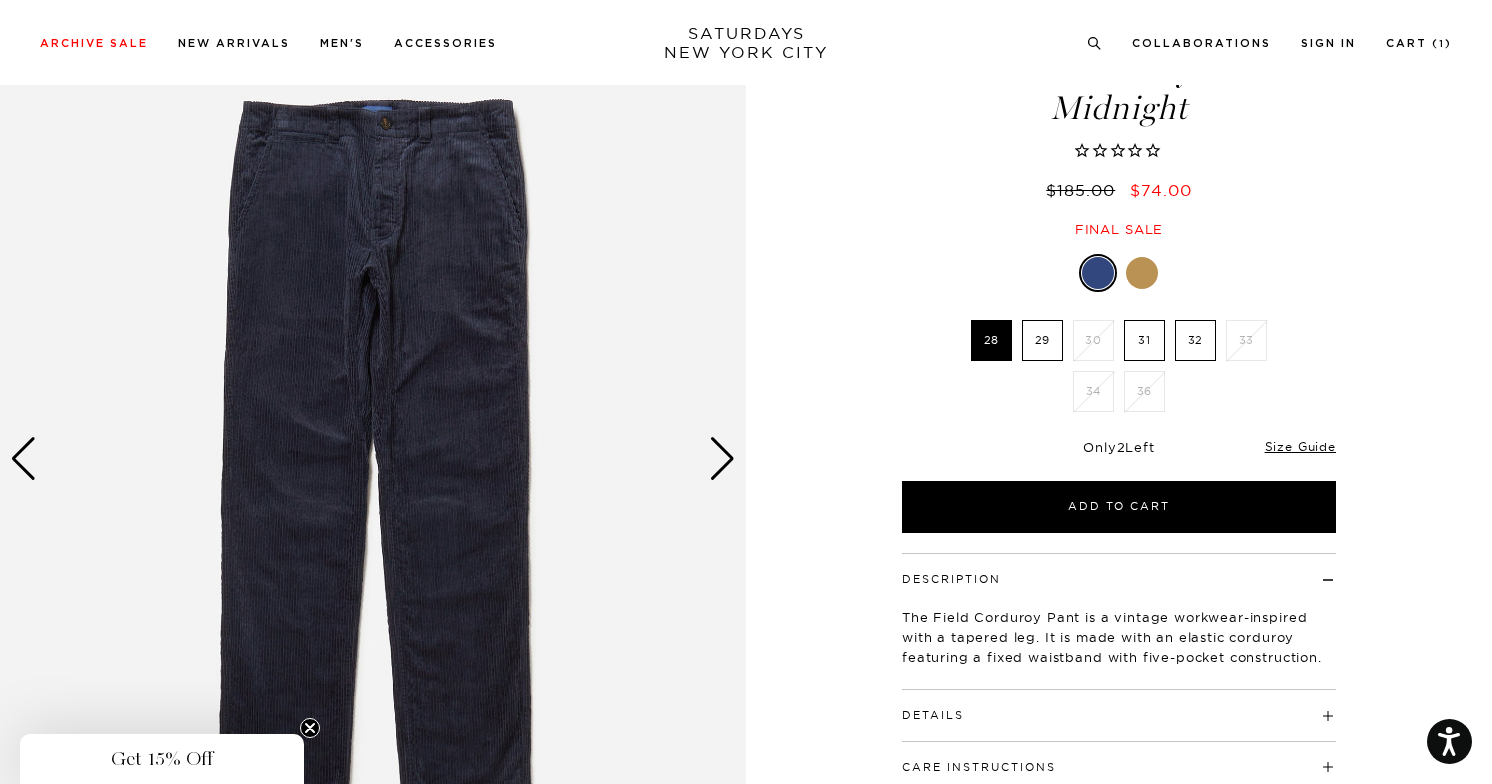 click at bounding box center [1142, 273] 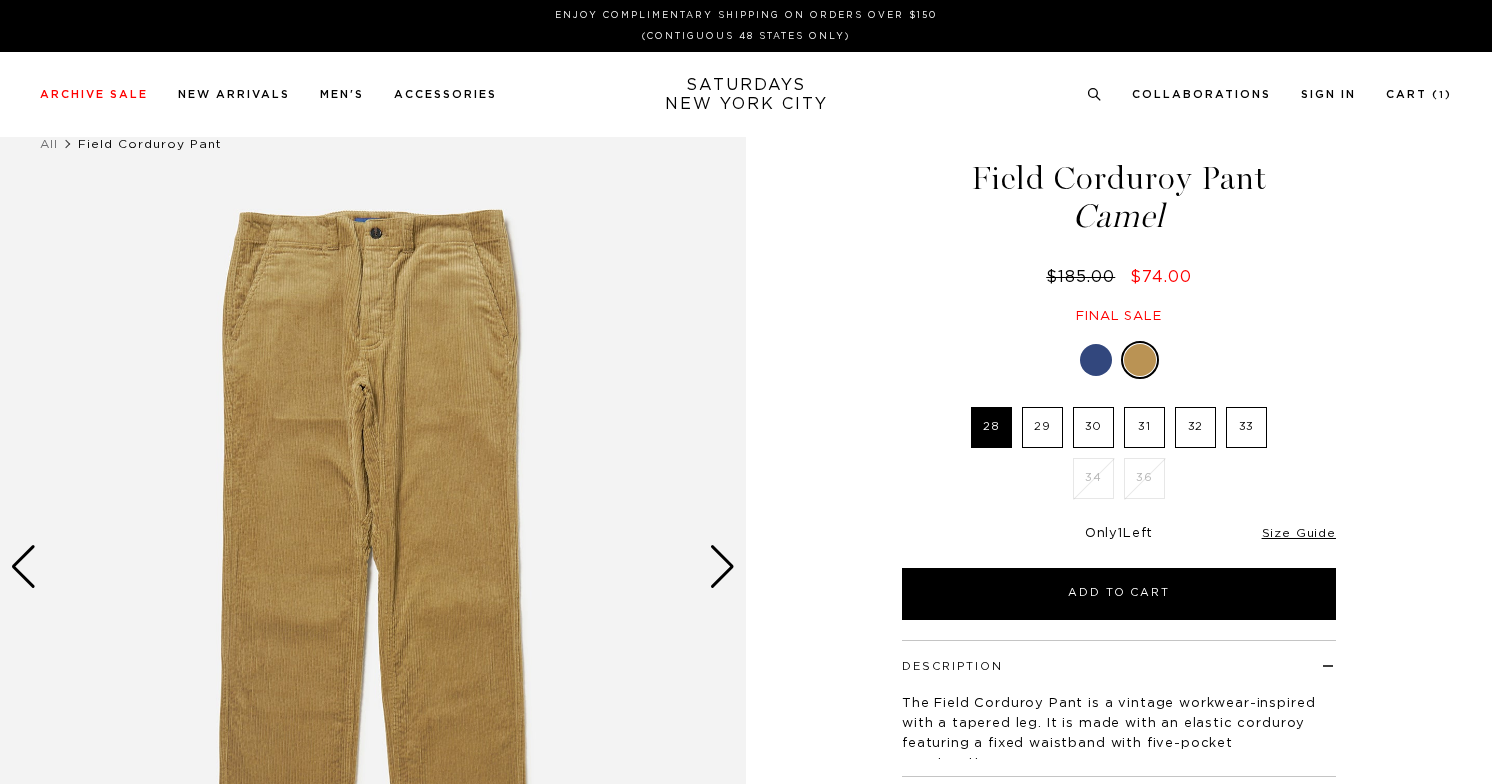 scroll, scrollTop: 0, scrollLeft: 0, axis: both 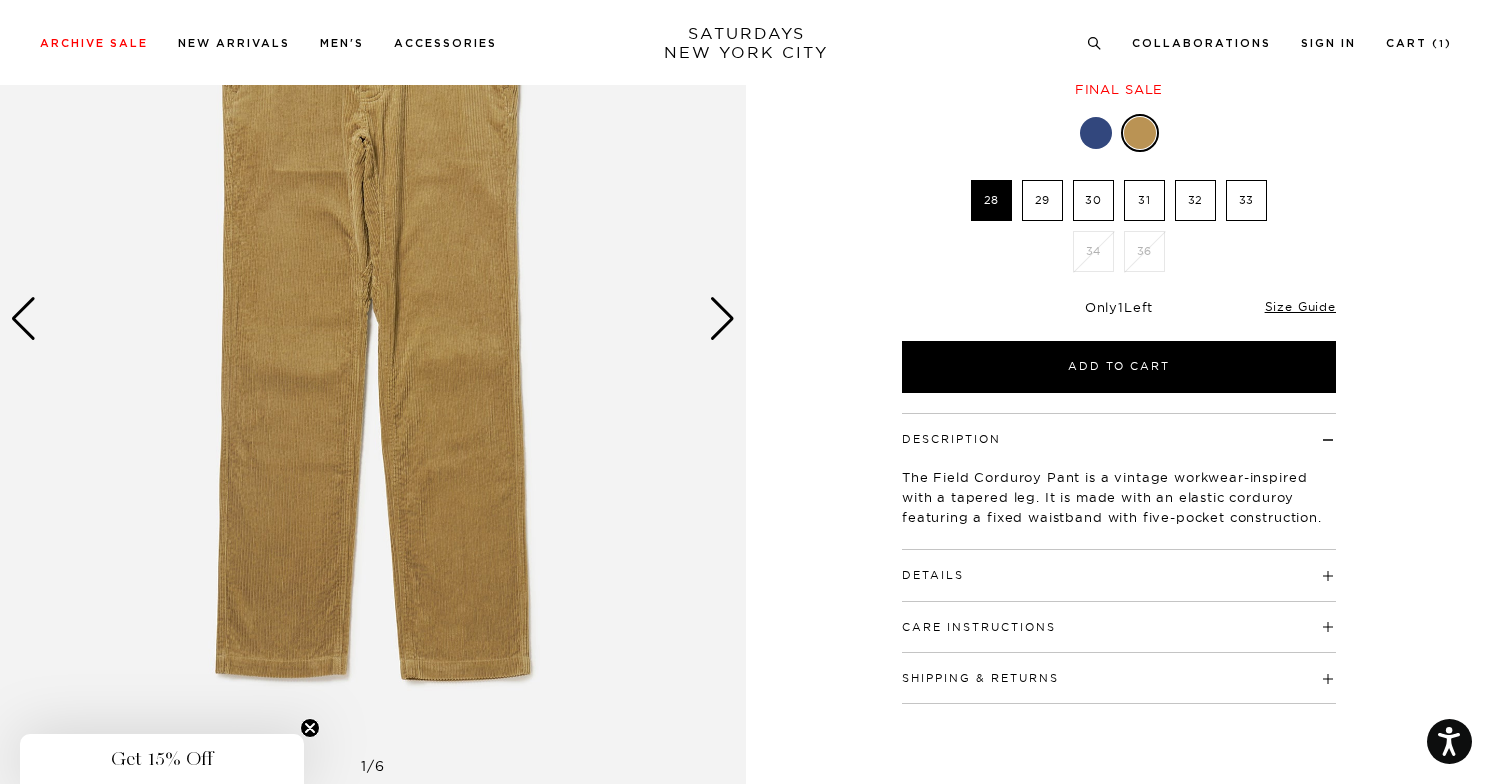 click at bounding box center (1096, 133) 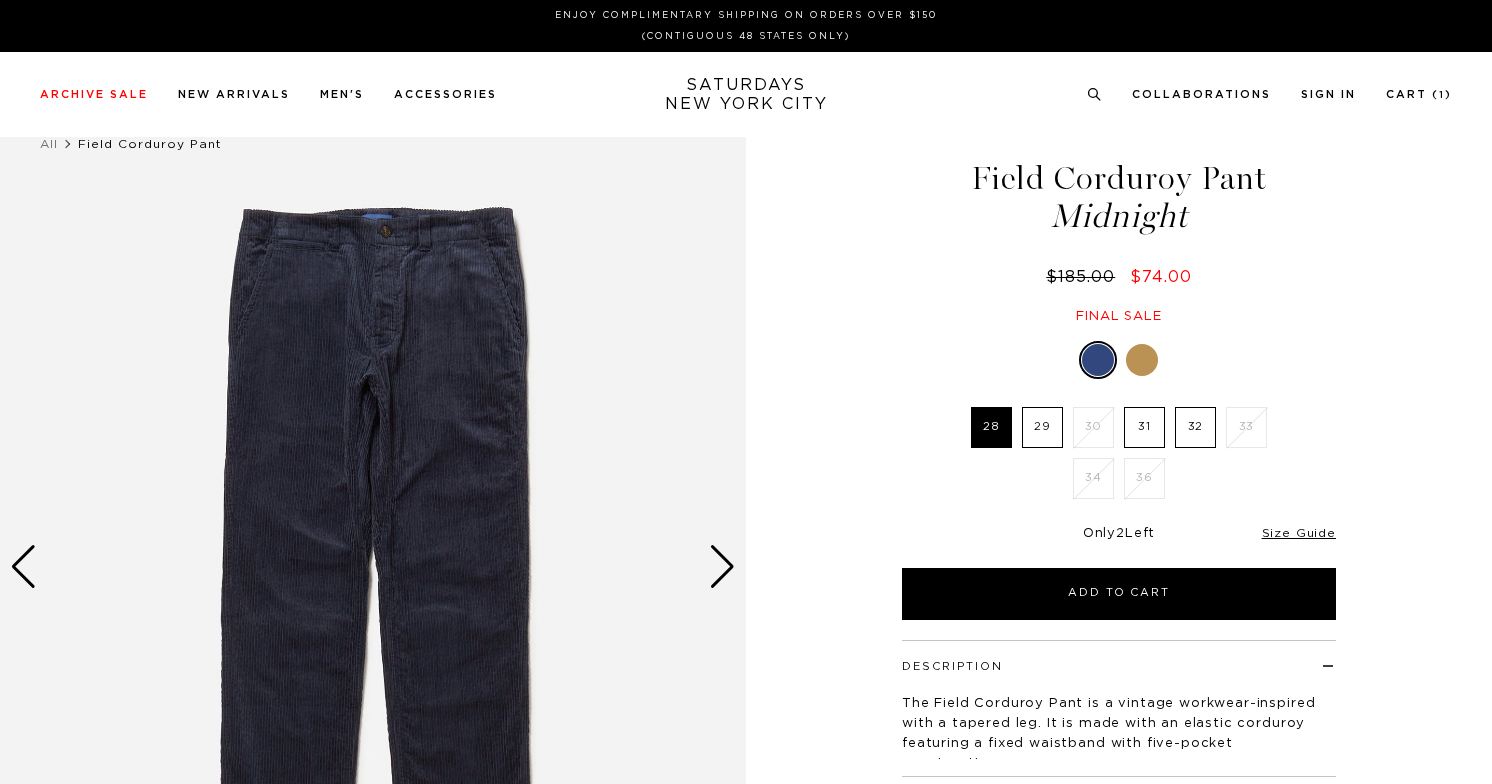 scroll, scrollTop: 0, scrollLeft: 0, axis: both 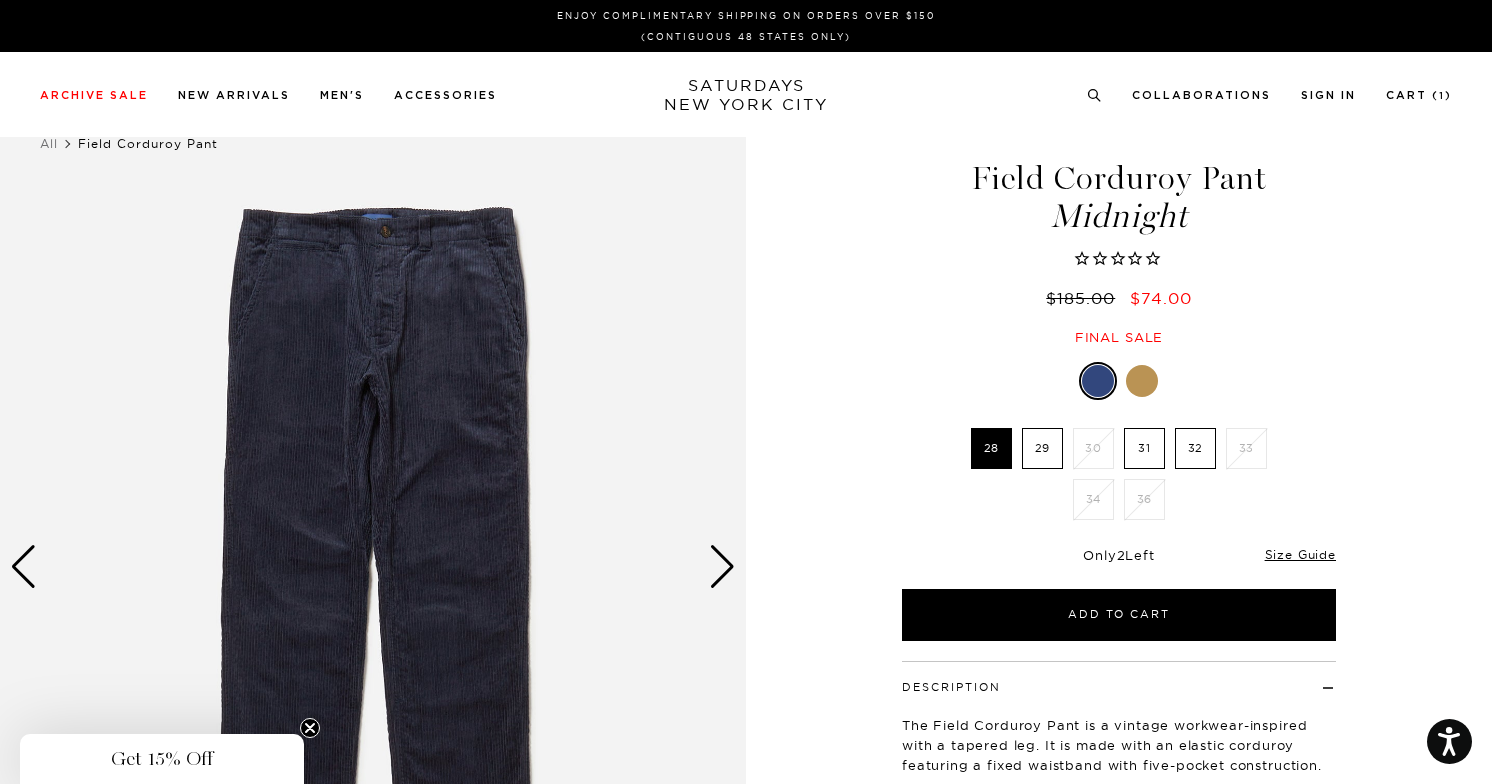 click at bounding box center [722, 567] 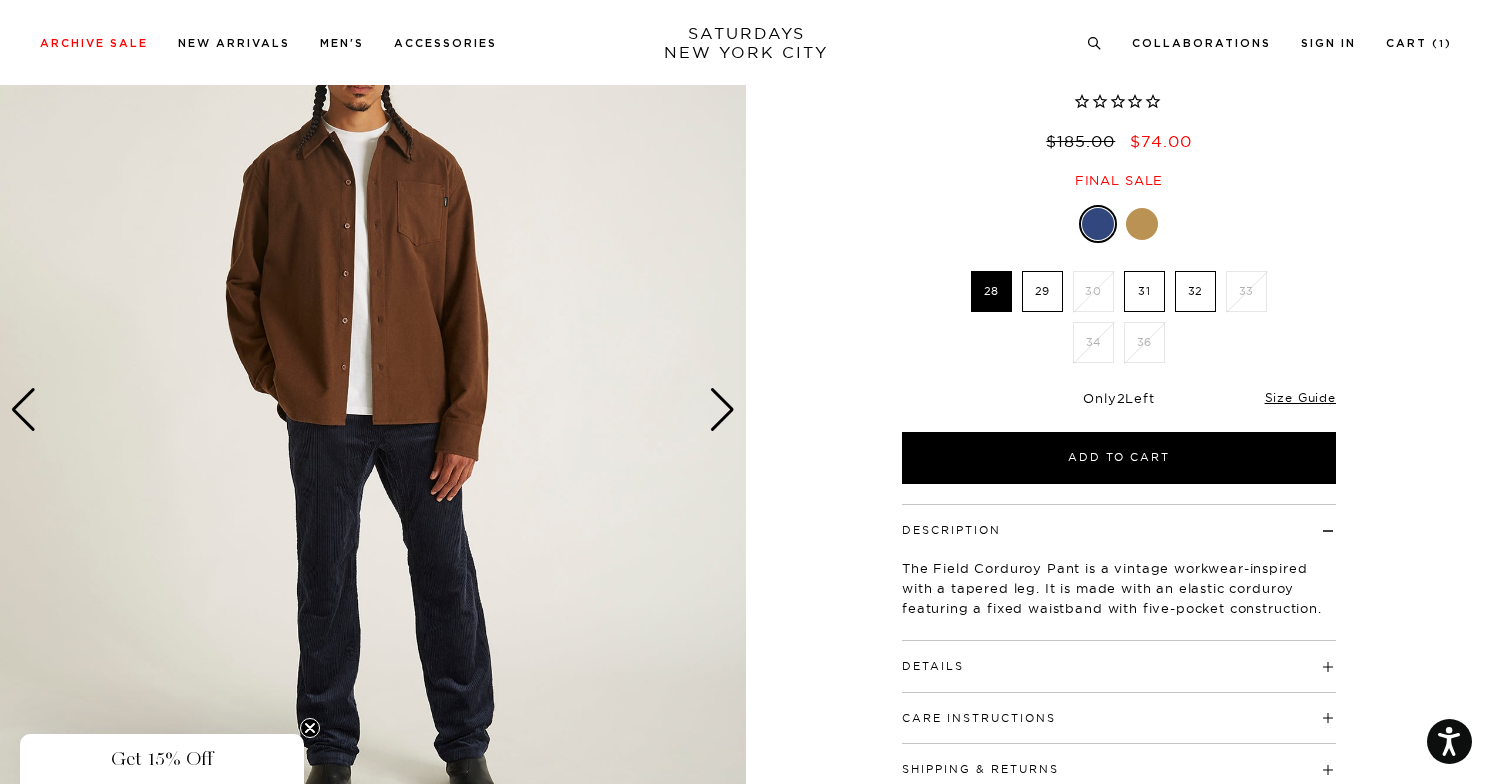 scroll, scrollTop: 151, scrollLeft: 0, axis: vertical 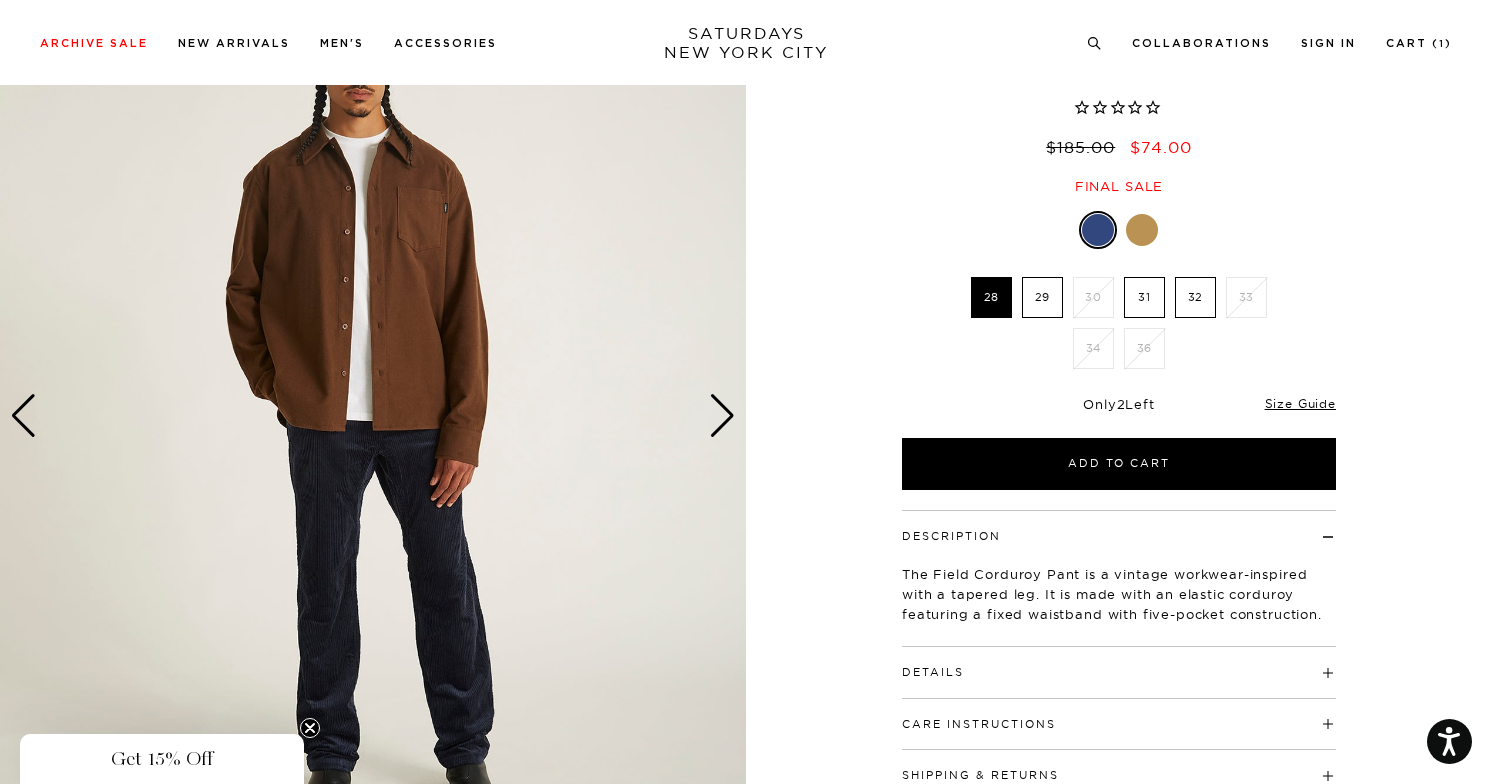 click at bounding box center [722, 416] 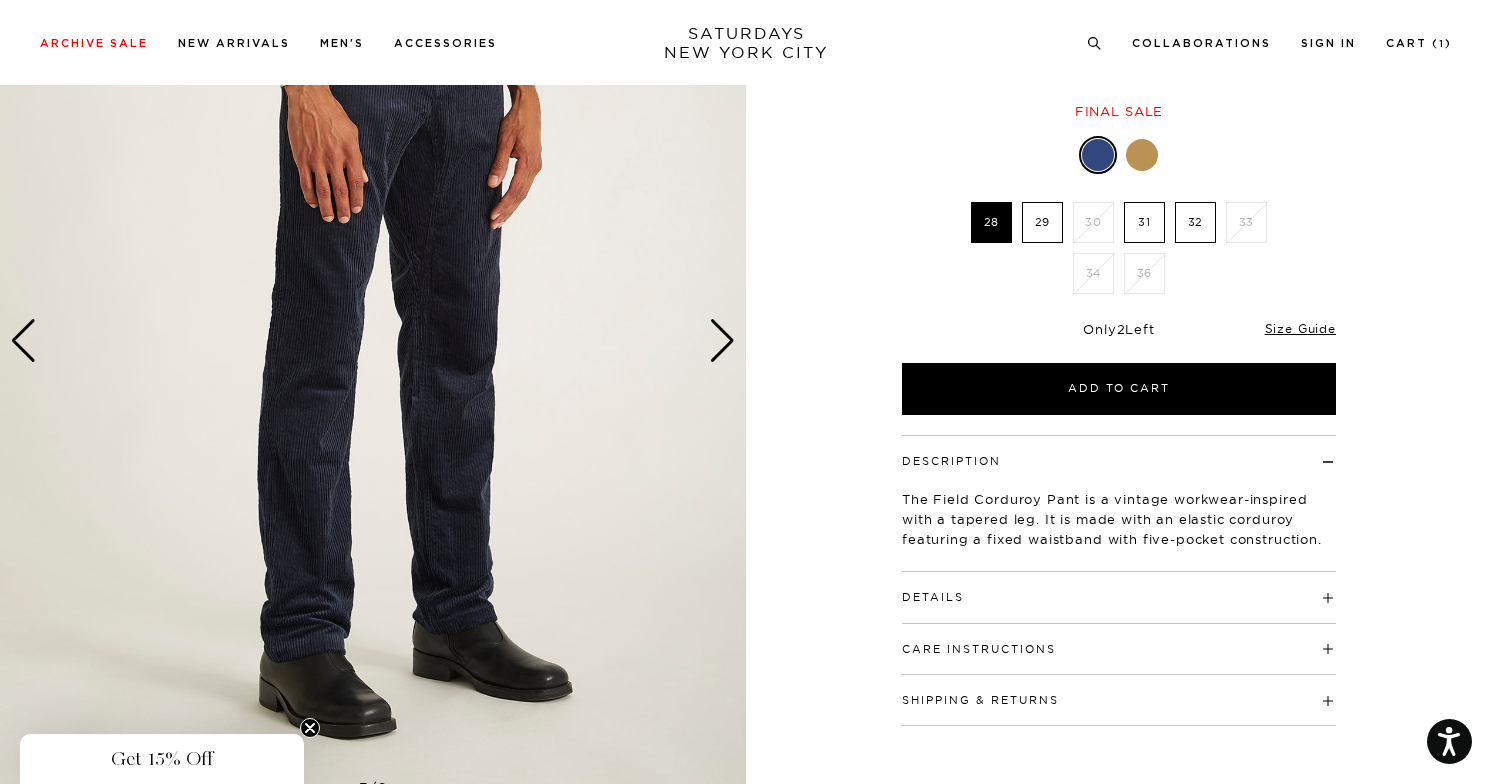 scroll, scrollTop: 224, scrollLeft: 0, axis: vertical 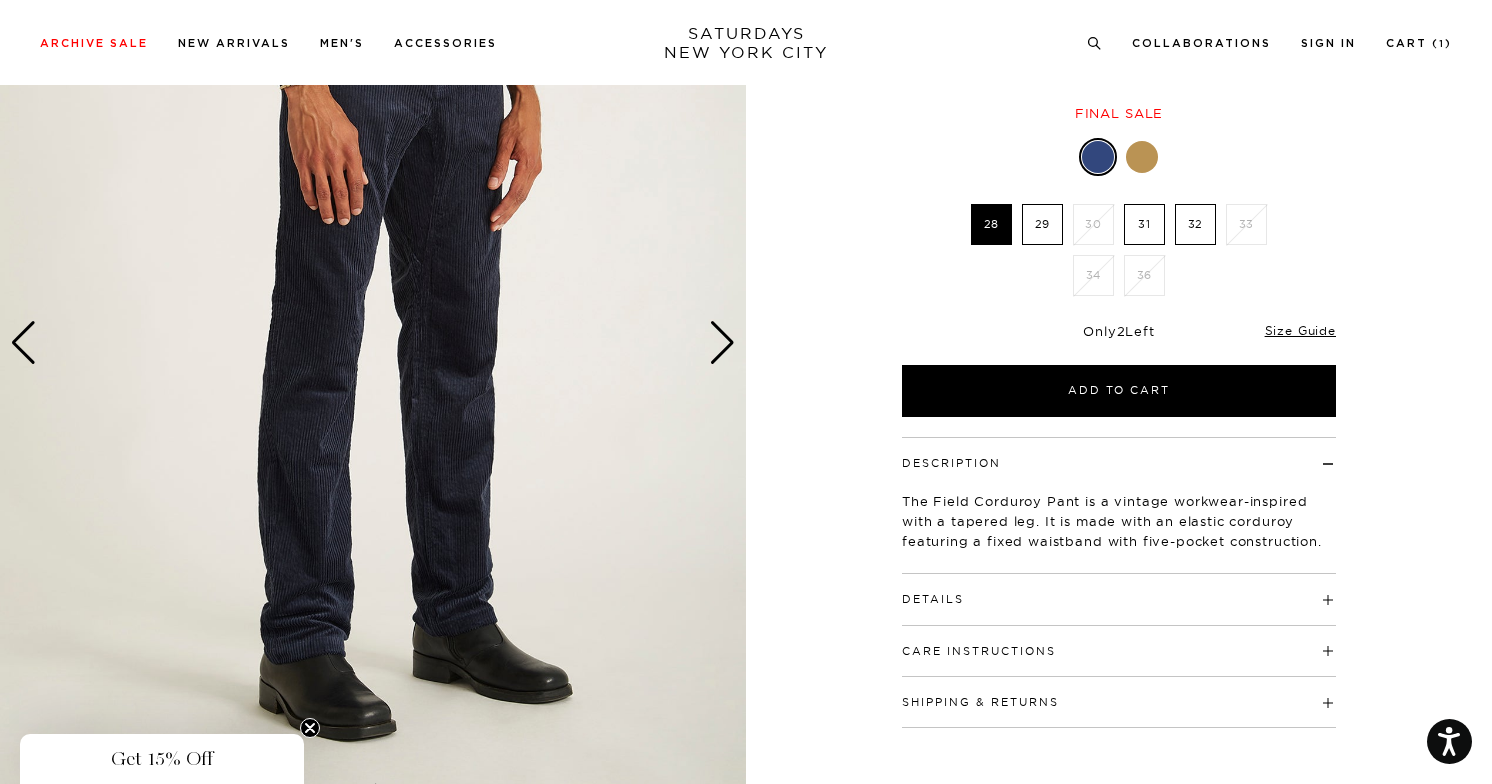 click at bounding box center [722, 343] 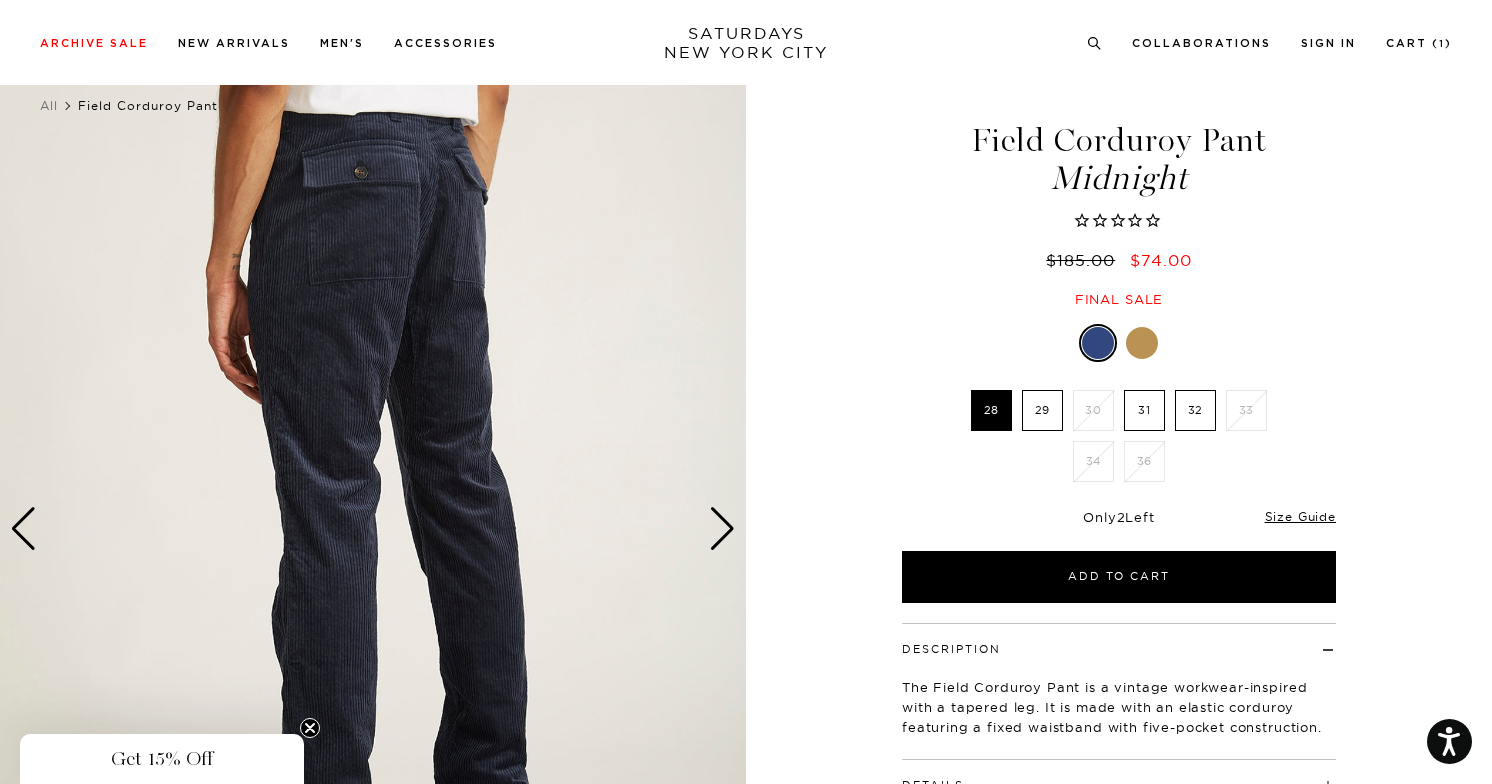 scroll, scrollTop: 34, scrollLeft: 2, axis: both 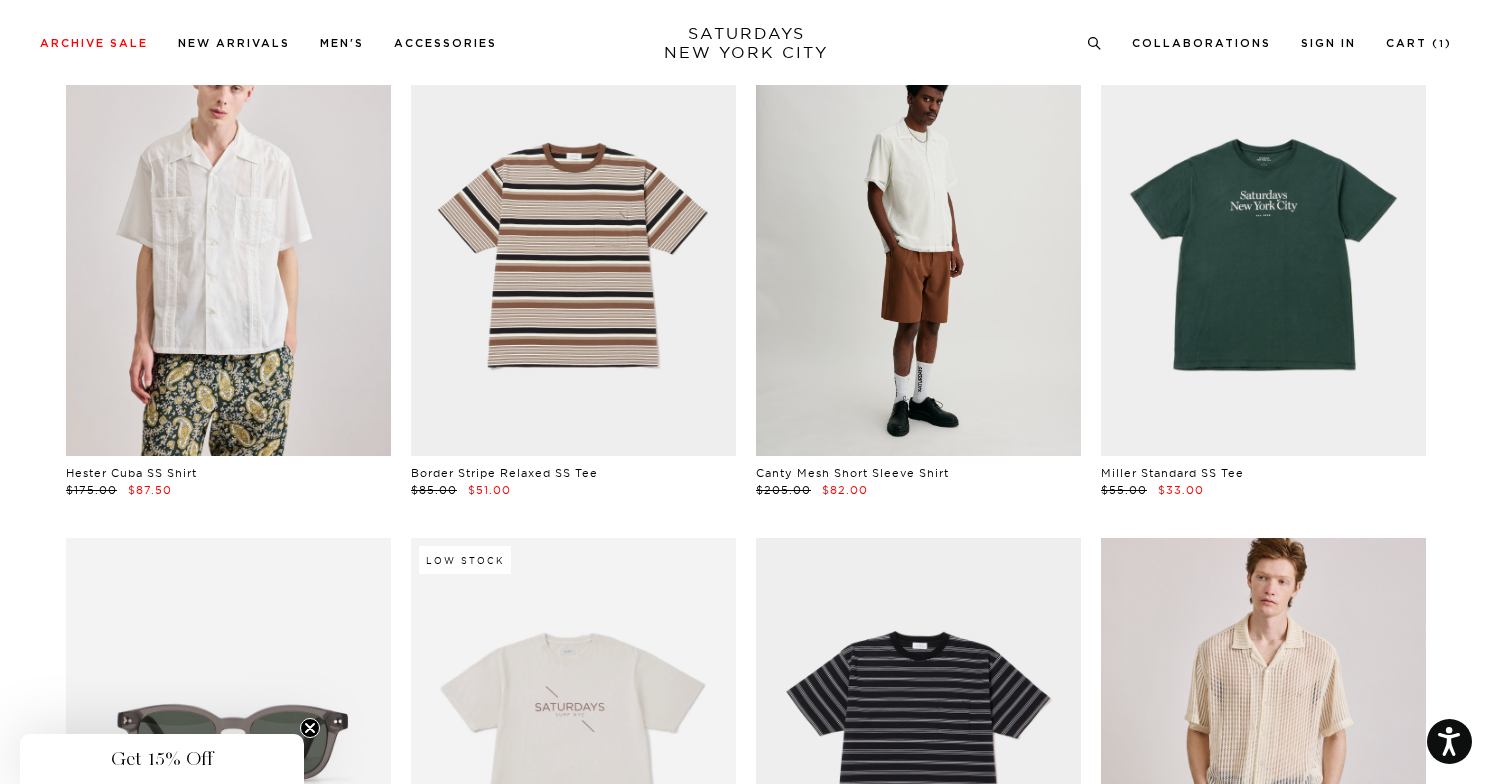 click at bounding box center (918, 253) 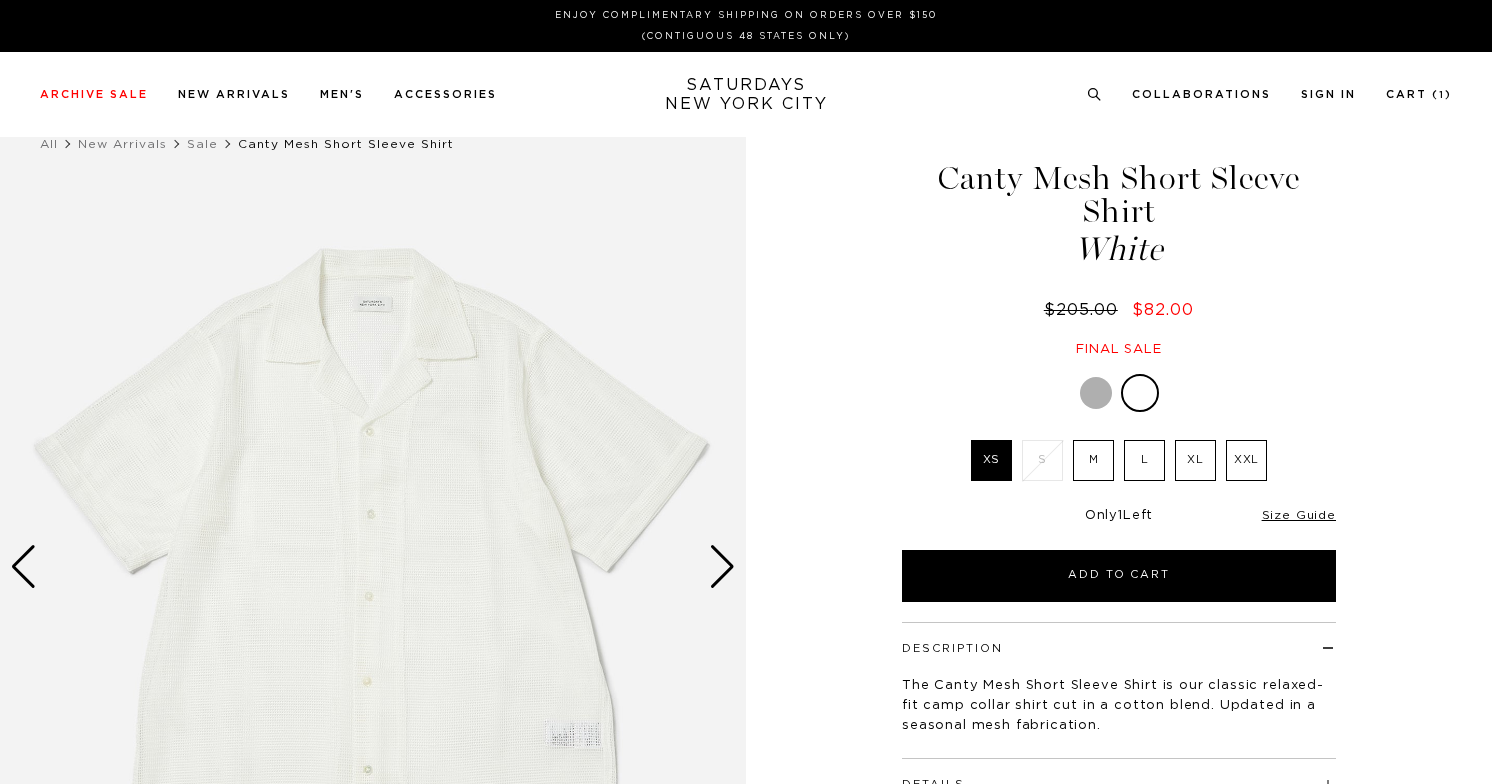 scroll, scrollTop: 0, scrollLeft: 0, axis: both 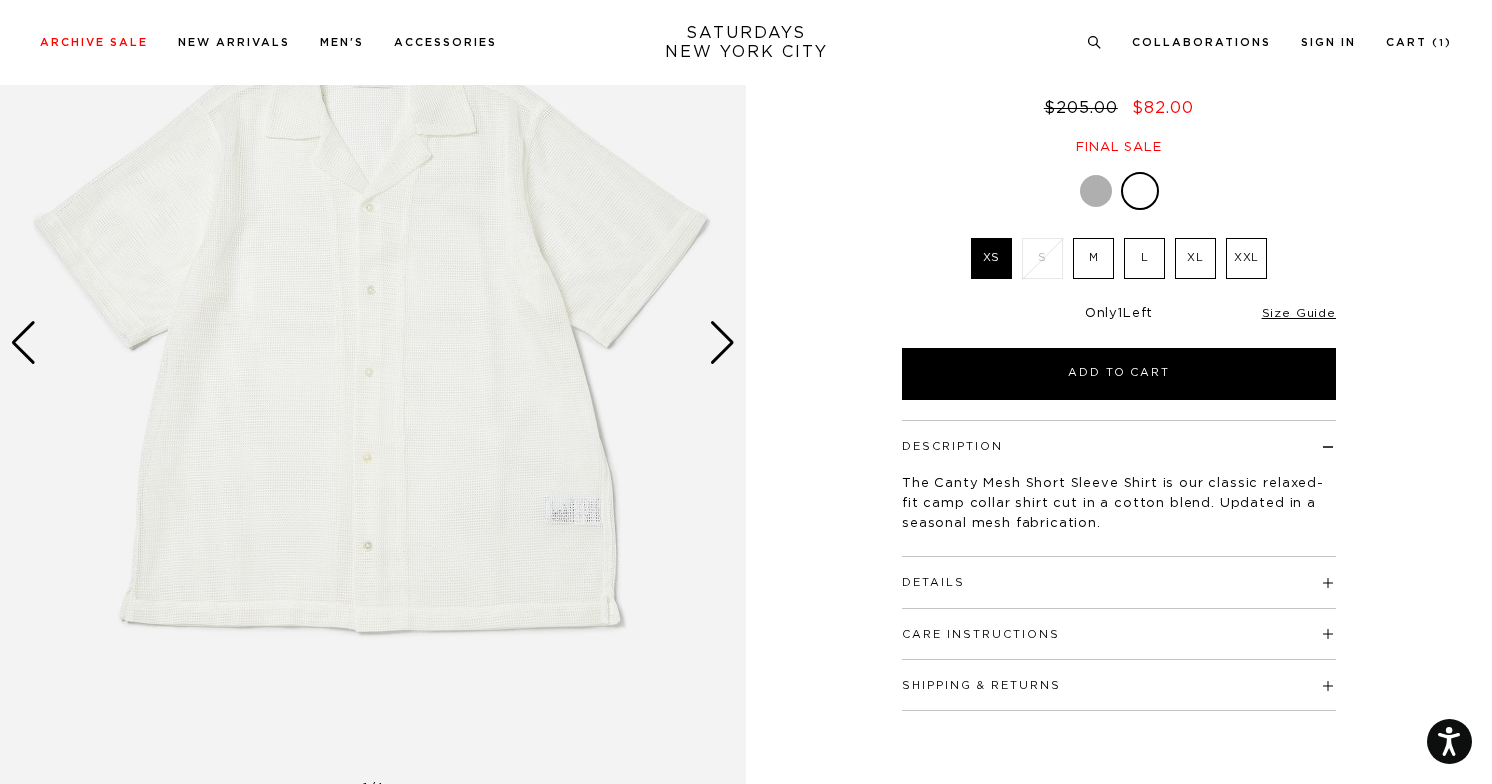click at bounding box center (722, 343) 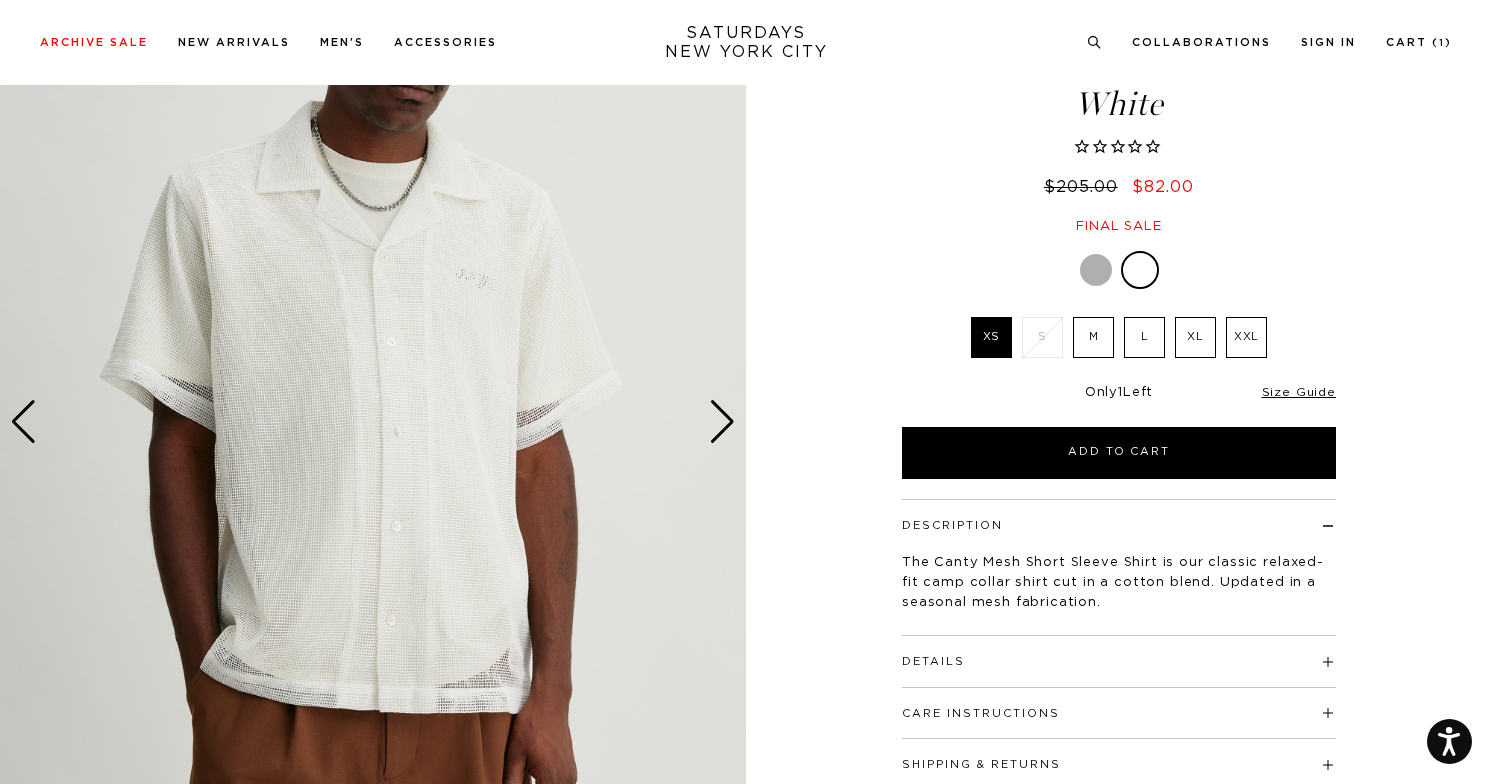 scroll, scrollTop: 111, scrollLeft: 0, axis: vertical 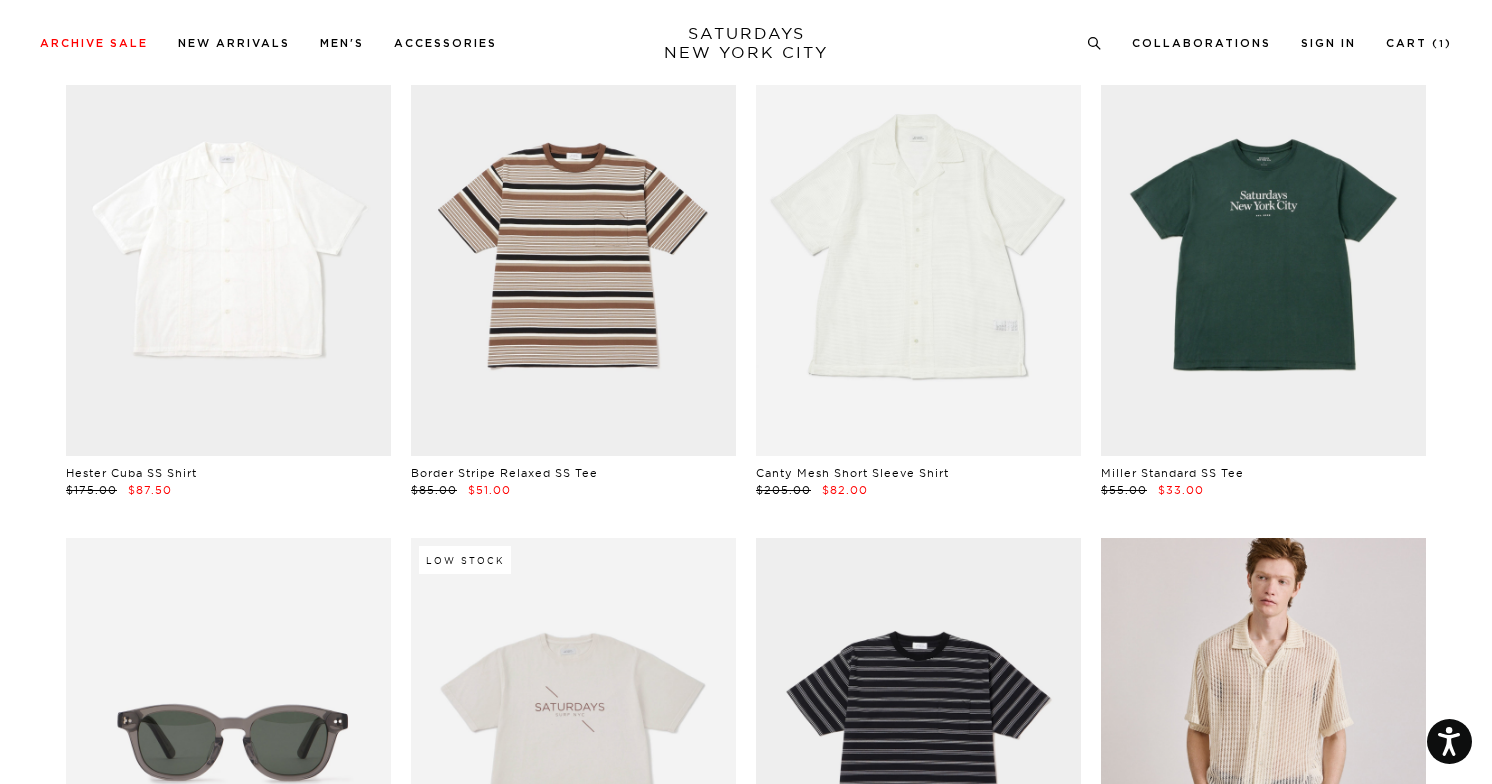 click at bounding box center (228, 253) 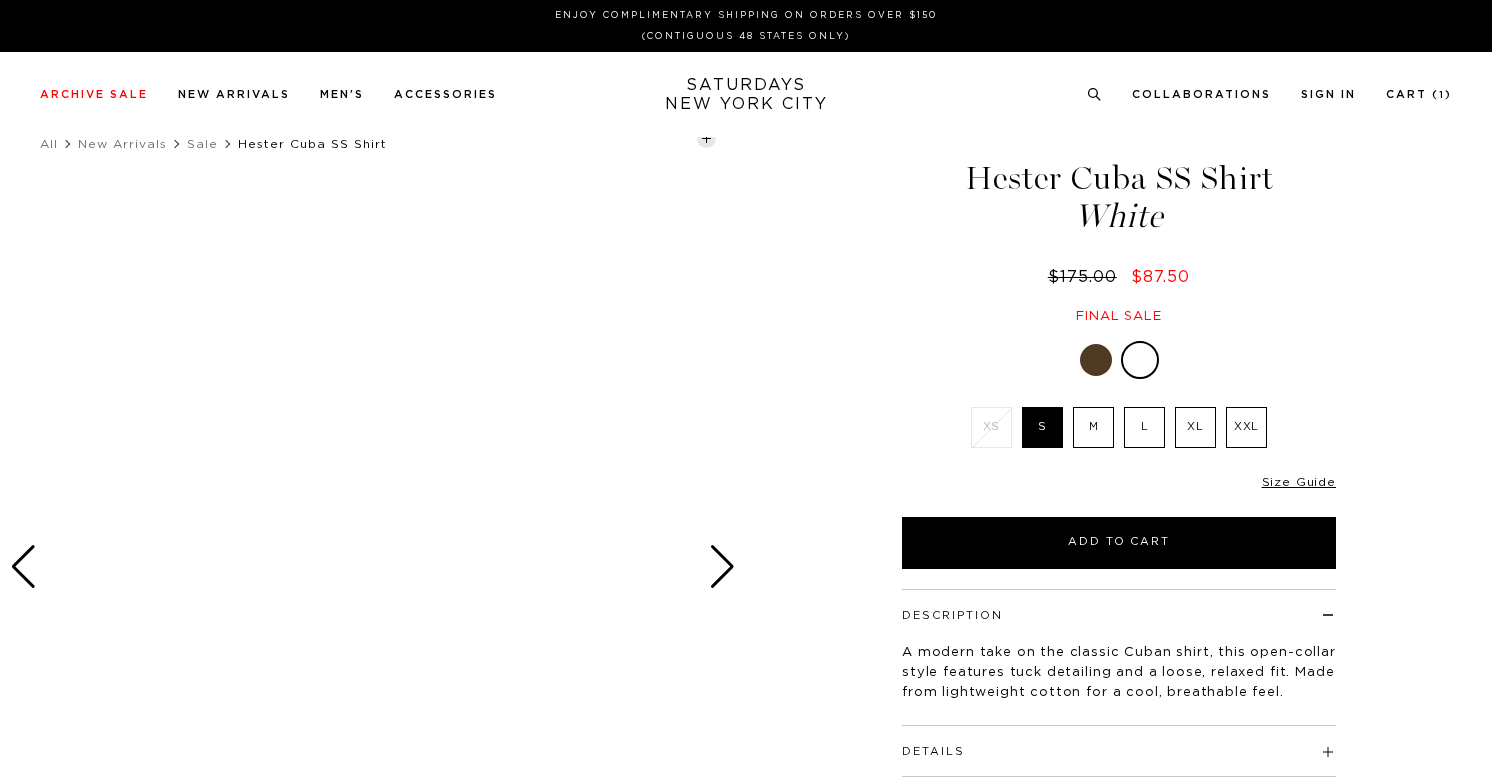 scroll, scrollTop: 0, scrollLeft: 0, axis: both 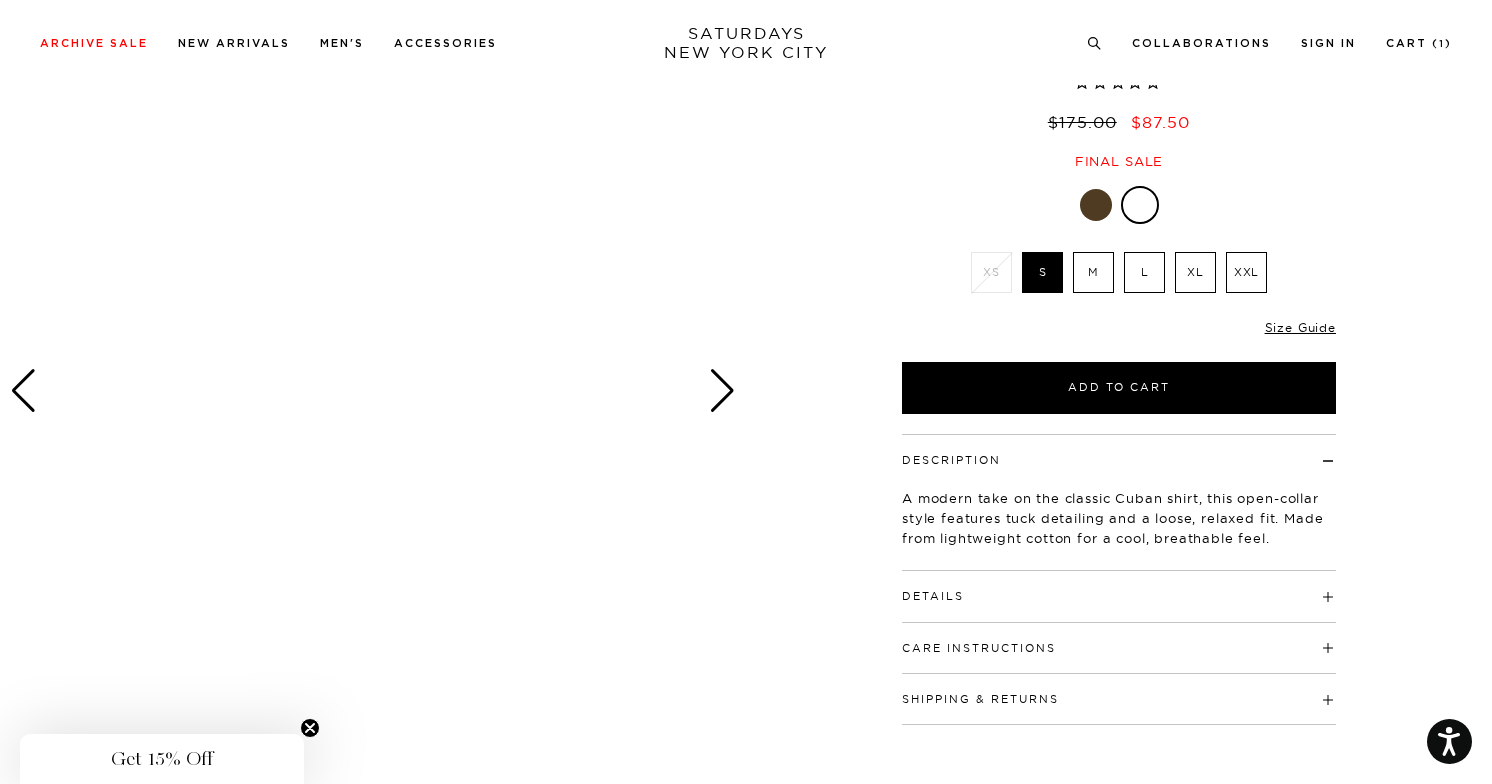 click on "Details" at bounding box center [1119, 587] 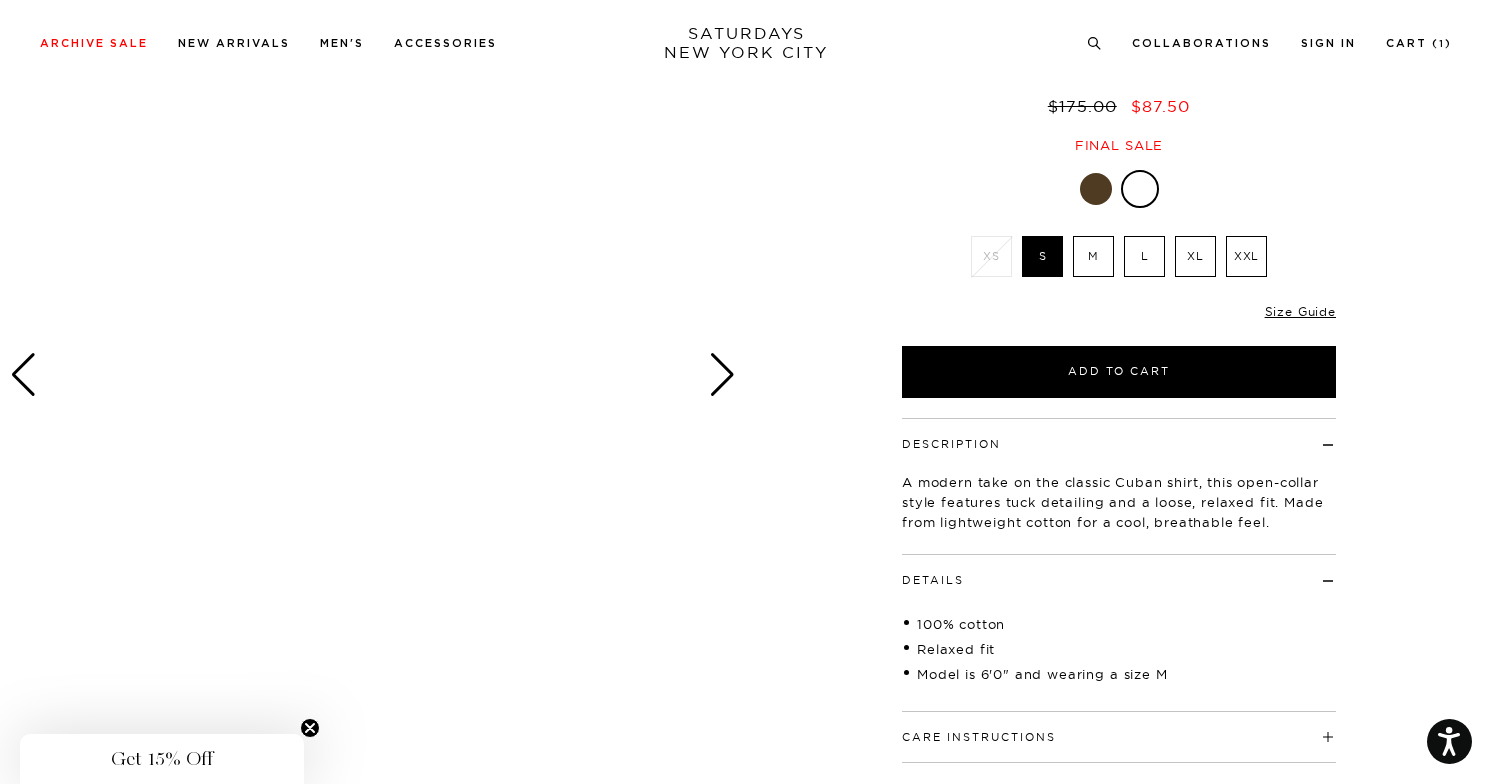 scroll, scrollTop: 198, scrollLeft: 0, axis: vertical 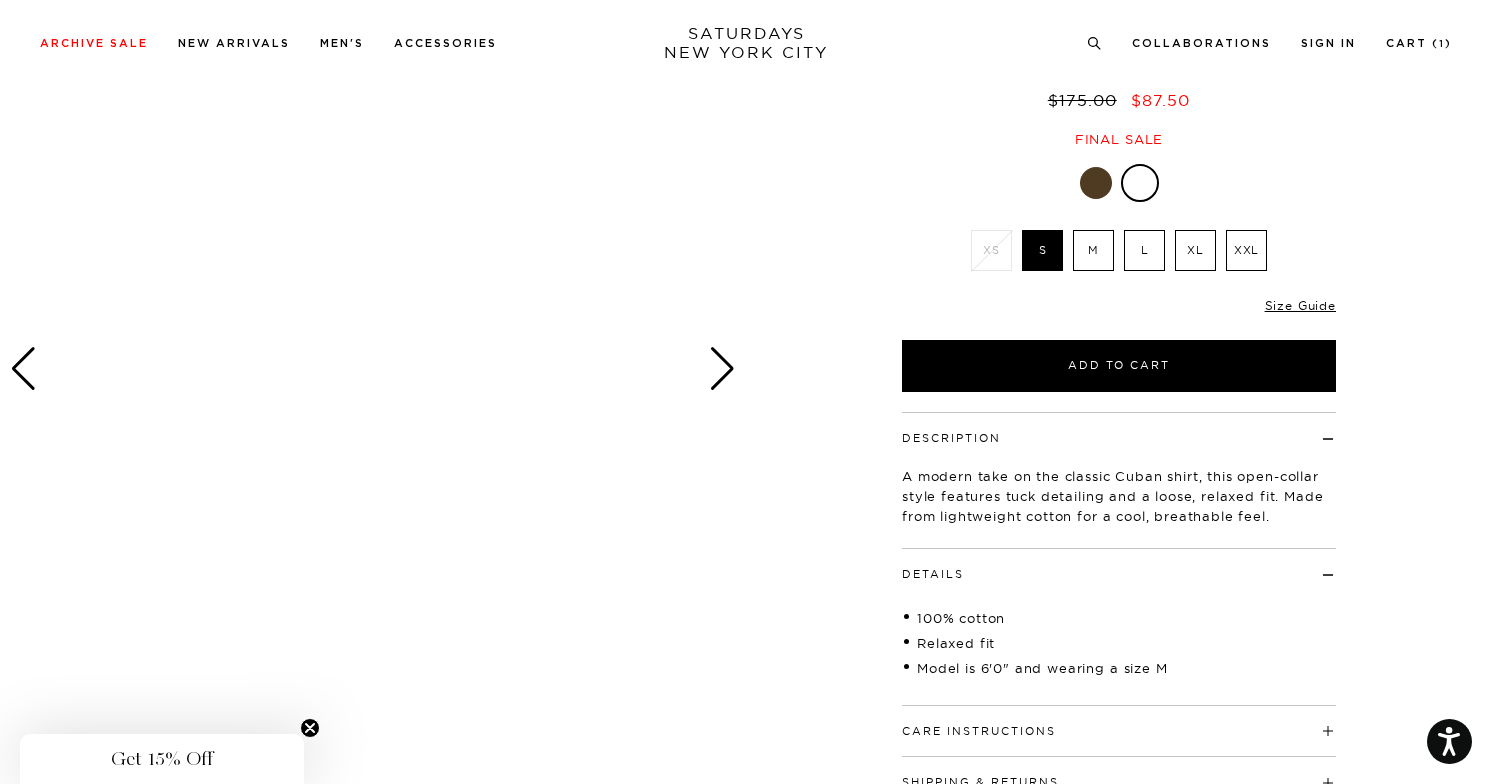 click at bounding box center (722, 369) 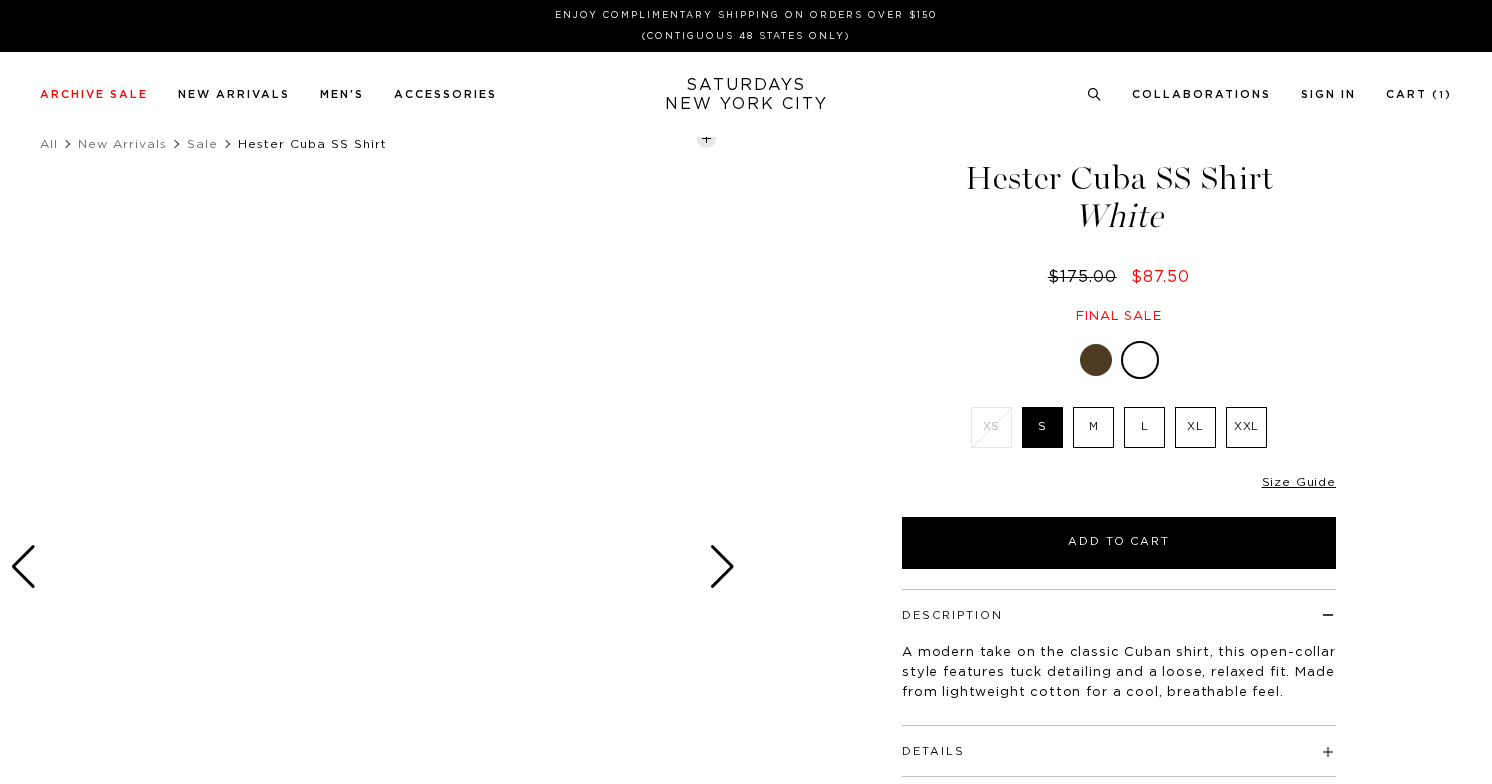 scroll, scrollTop: 198, scrollLeft: 0, axis: vertical 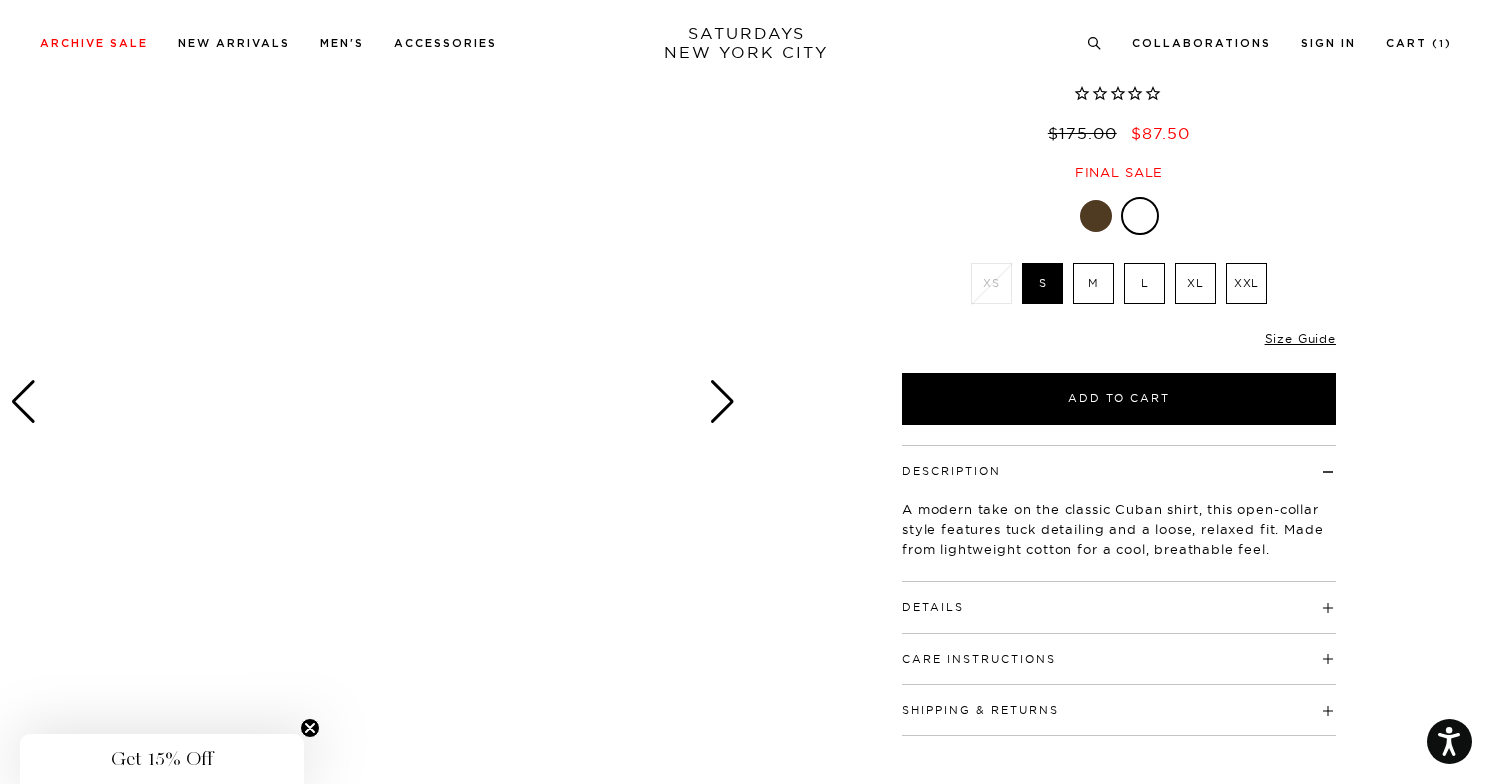 click at bounding box center [1096, 216] 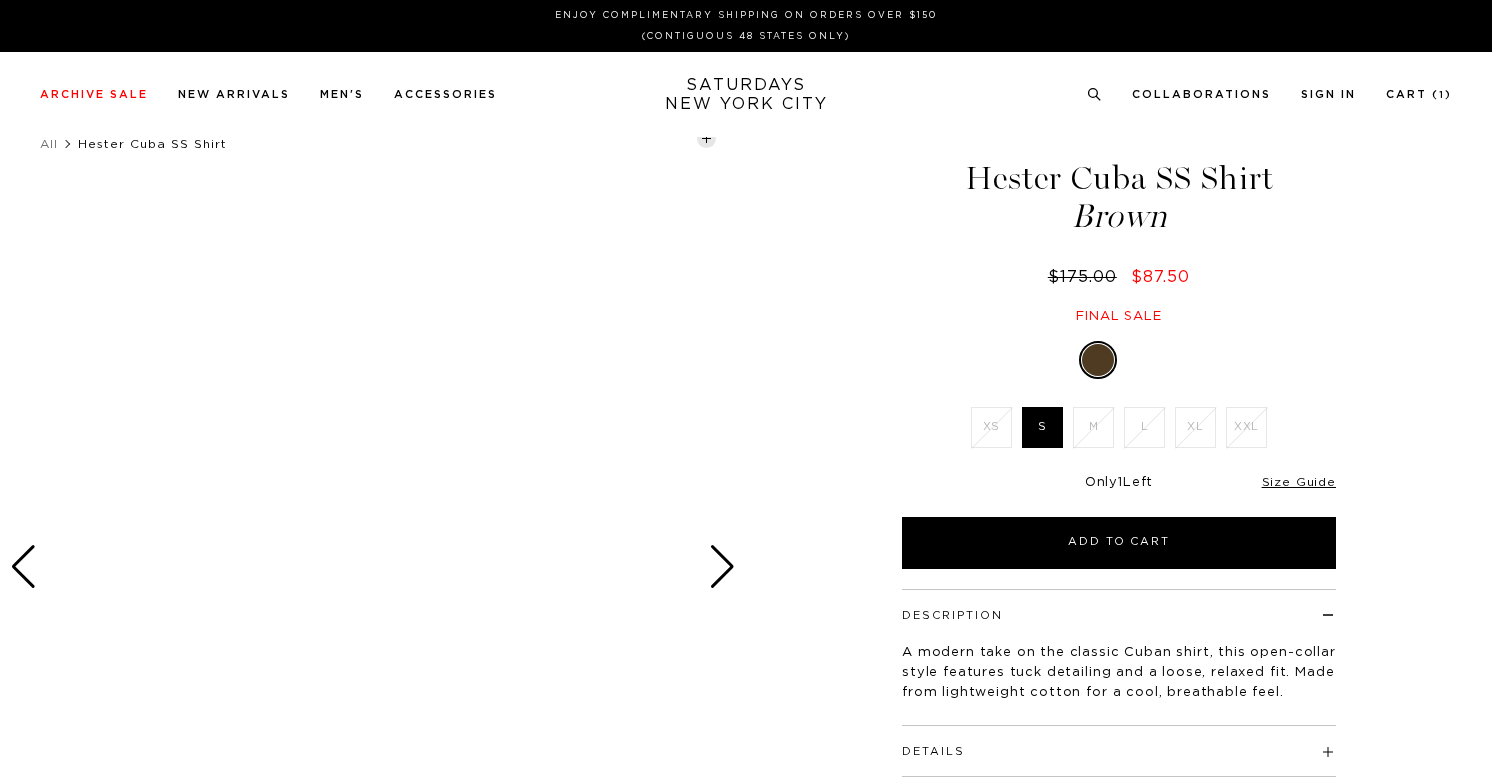 scroll, scrollTop: 0, scrollLeft: 0, axis: both 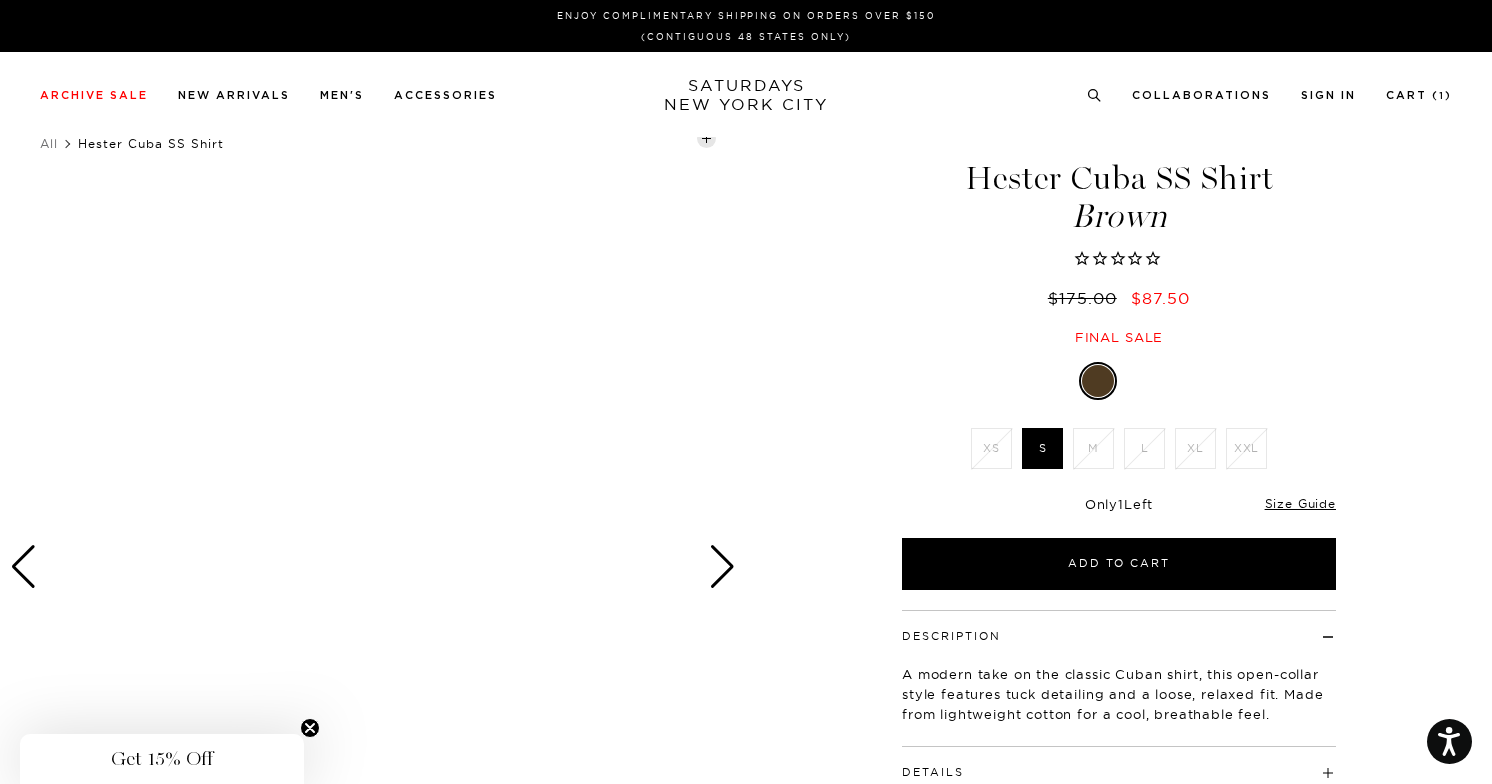 click at bounding box center [1142, 381] 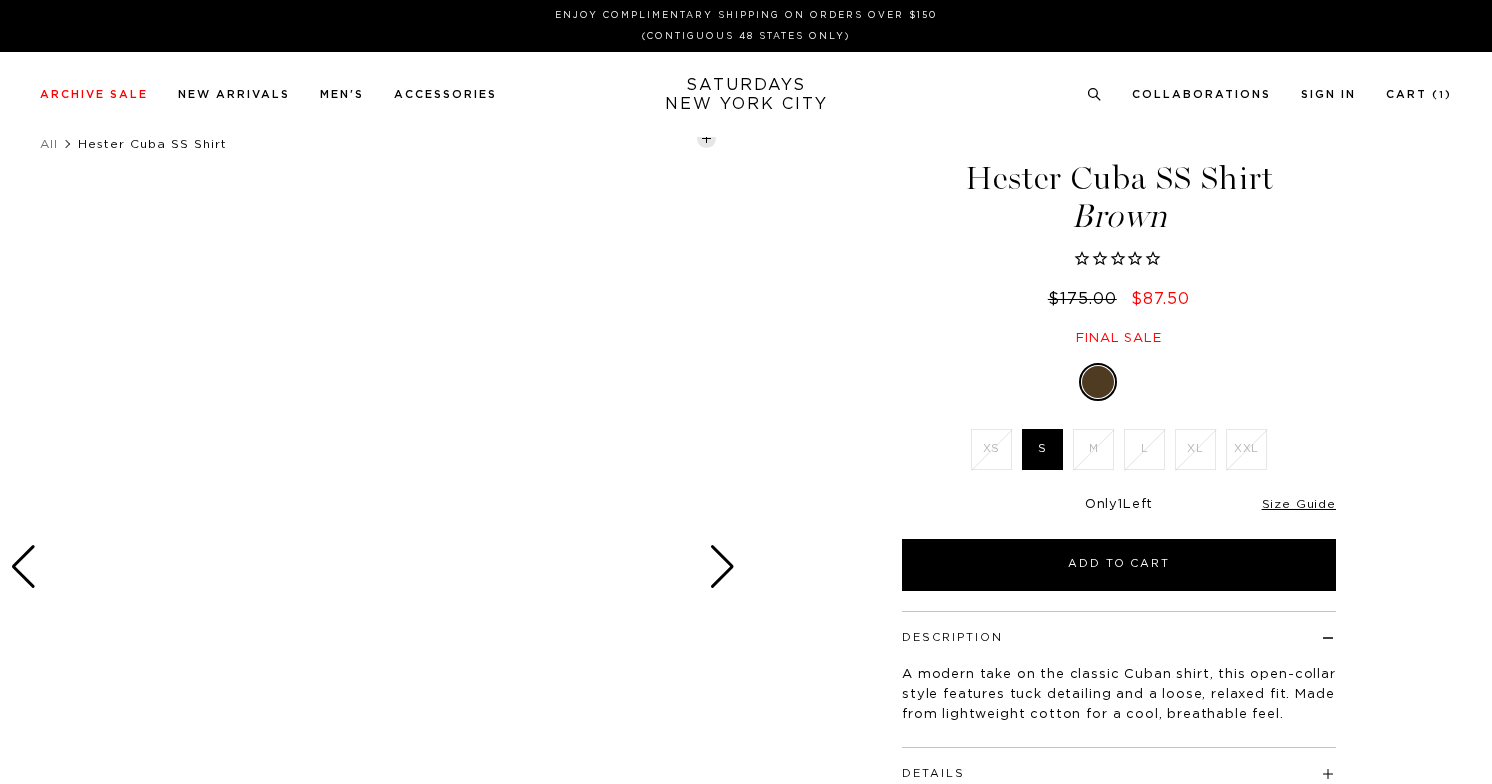 scroll, scrollTop: 0, scrollLeft: 0, axis: both 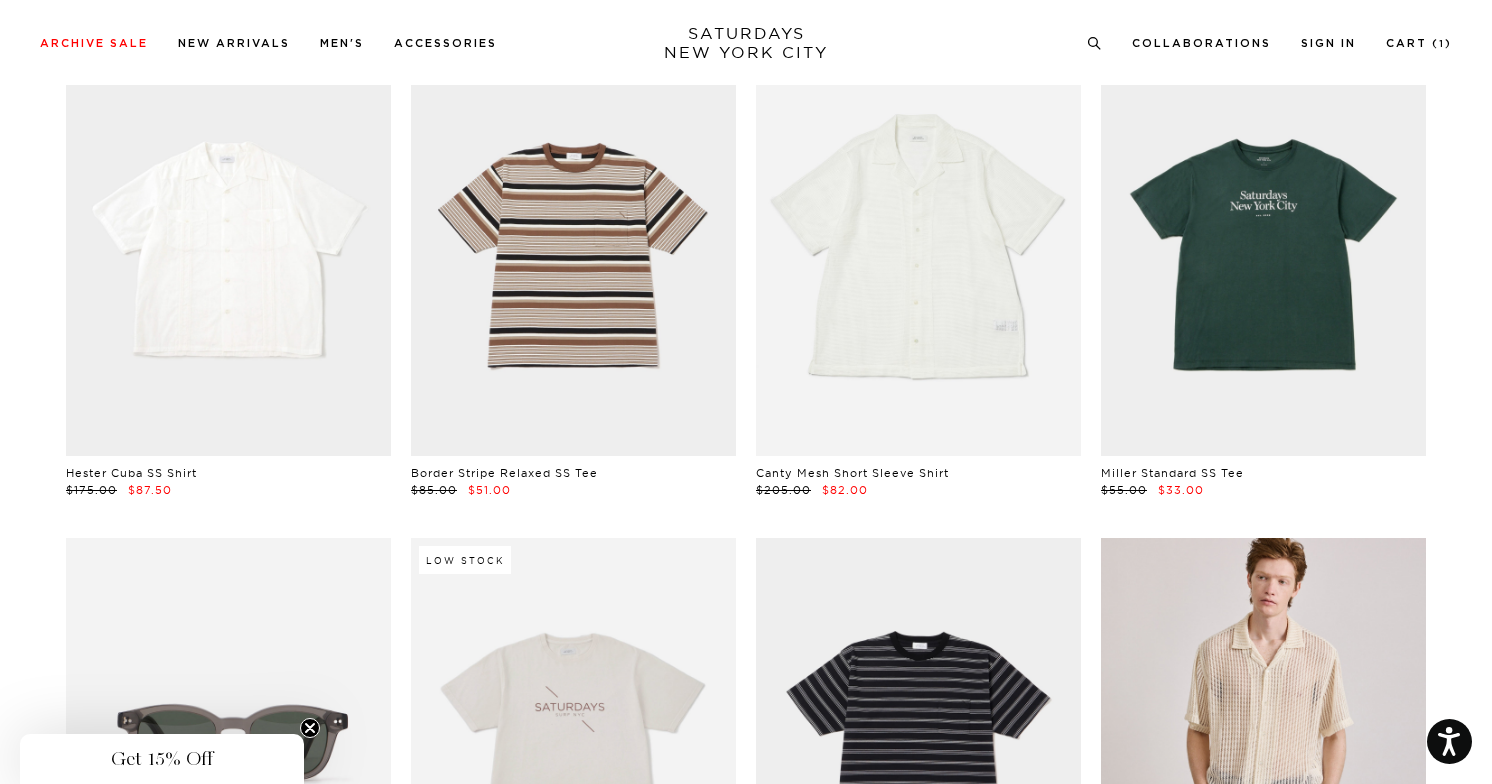 click at bounding box center [228, 253] 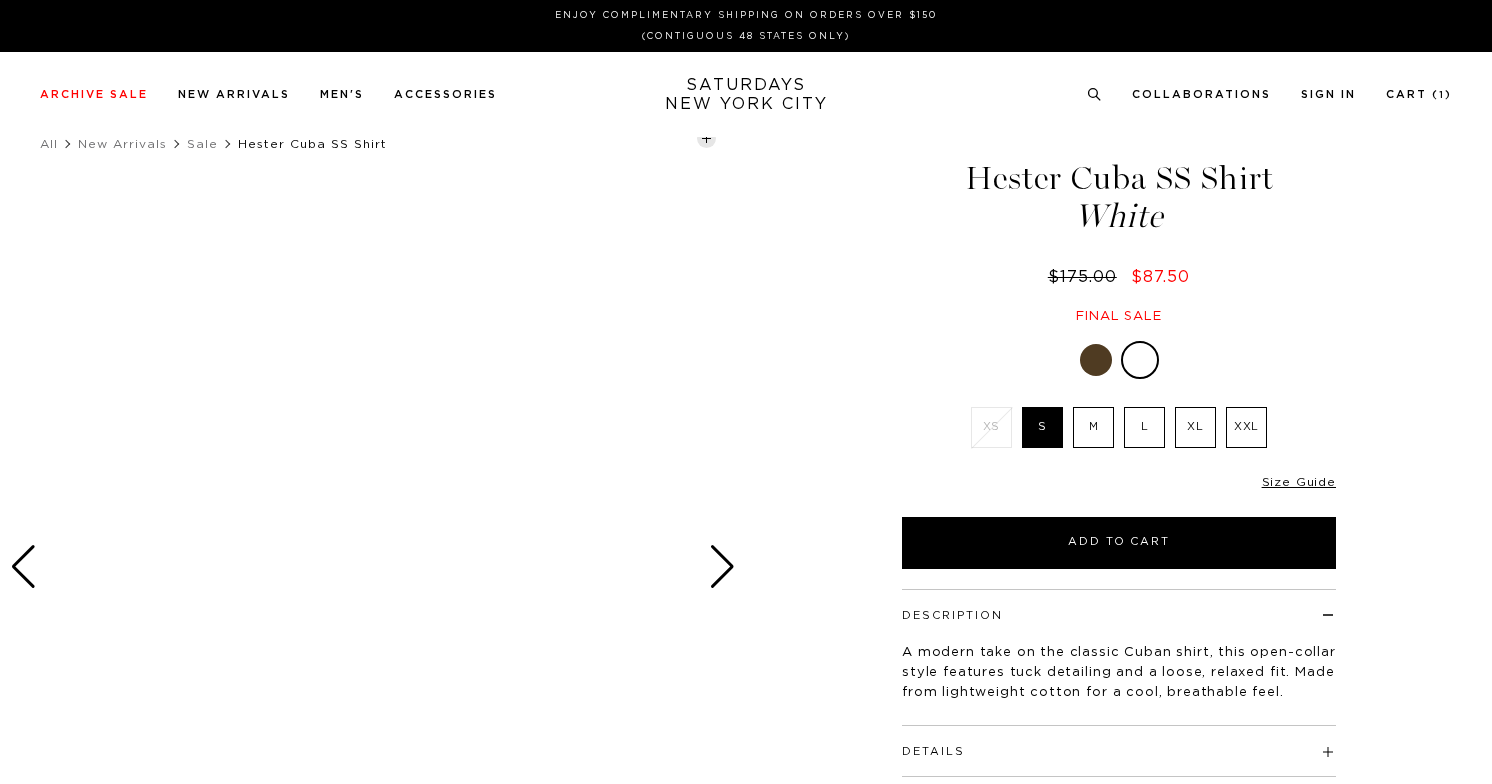 scroll, scrollTop: 0, scrollLeft: 0, axis: both 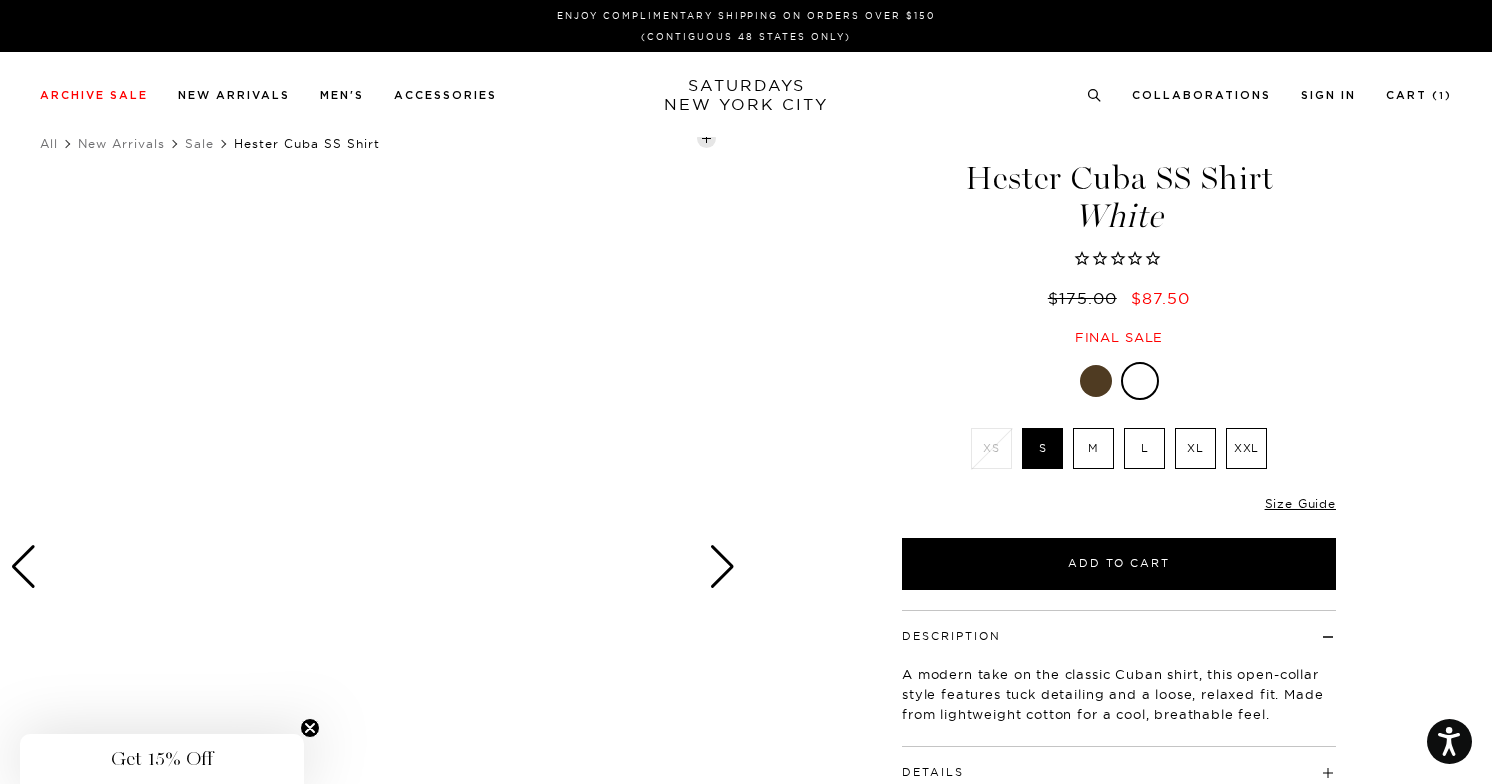 click at bounding box center [722, 567] 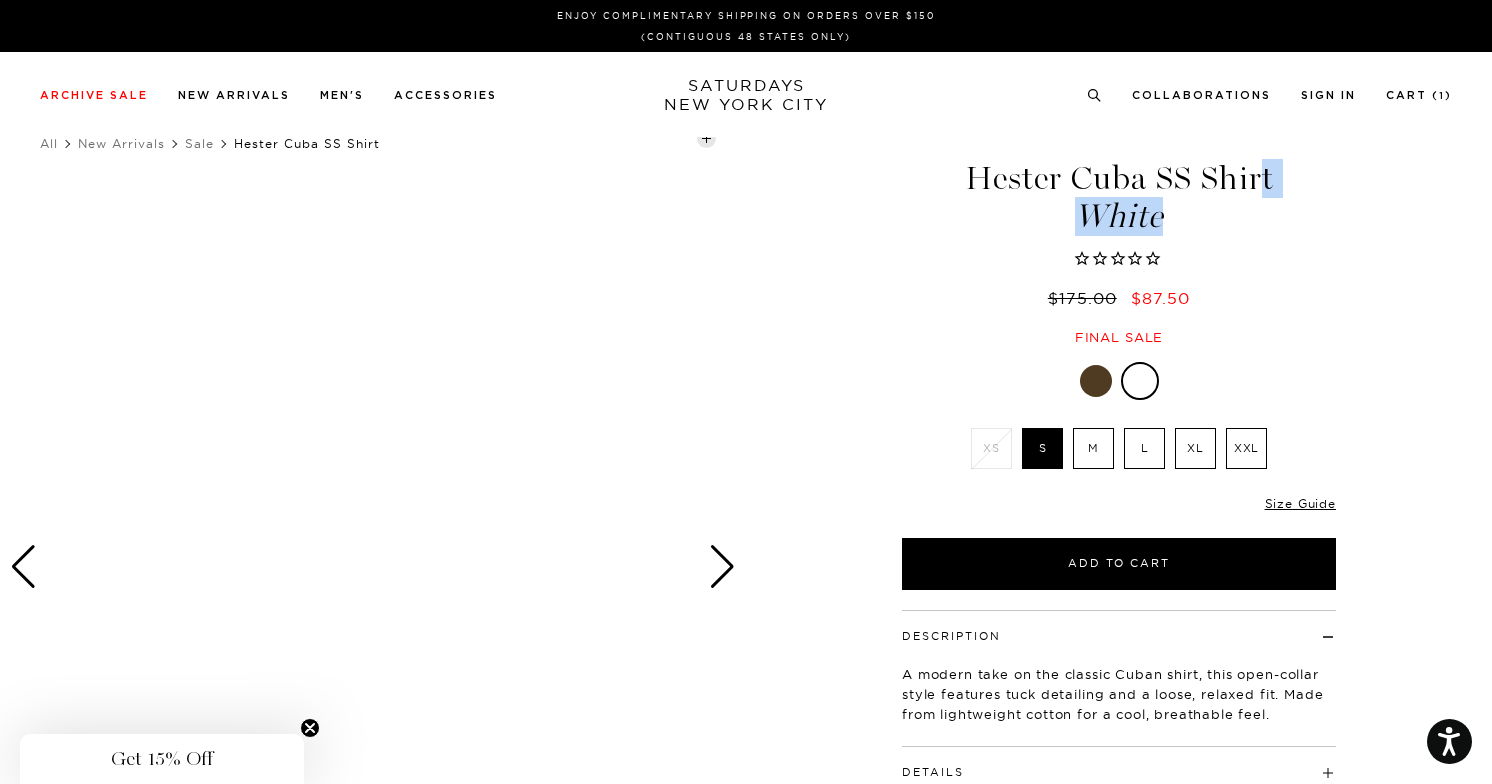 drag, startPoint x: 968, startPoint y: 184, endPoint x: 1171, endPoint y: 233, distance: 208.83008 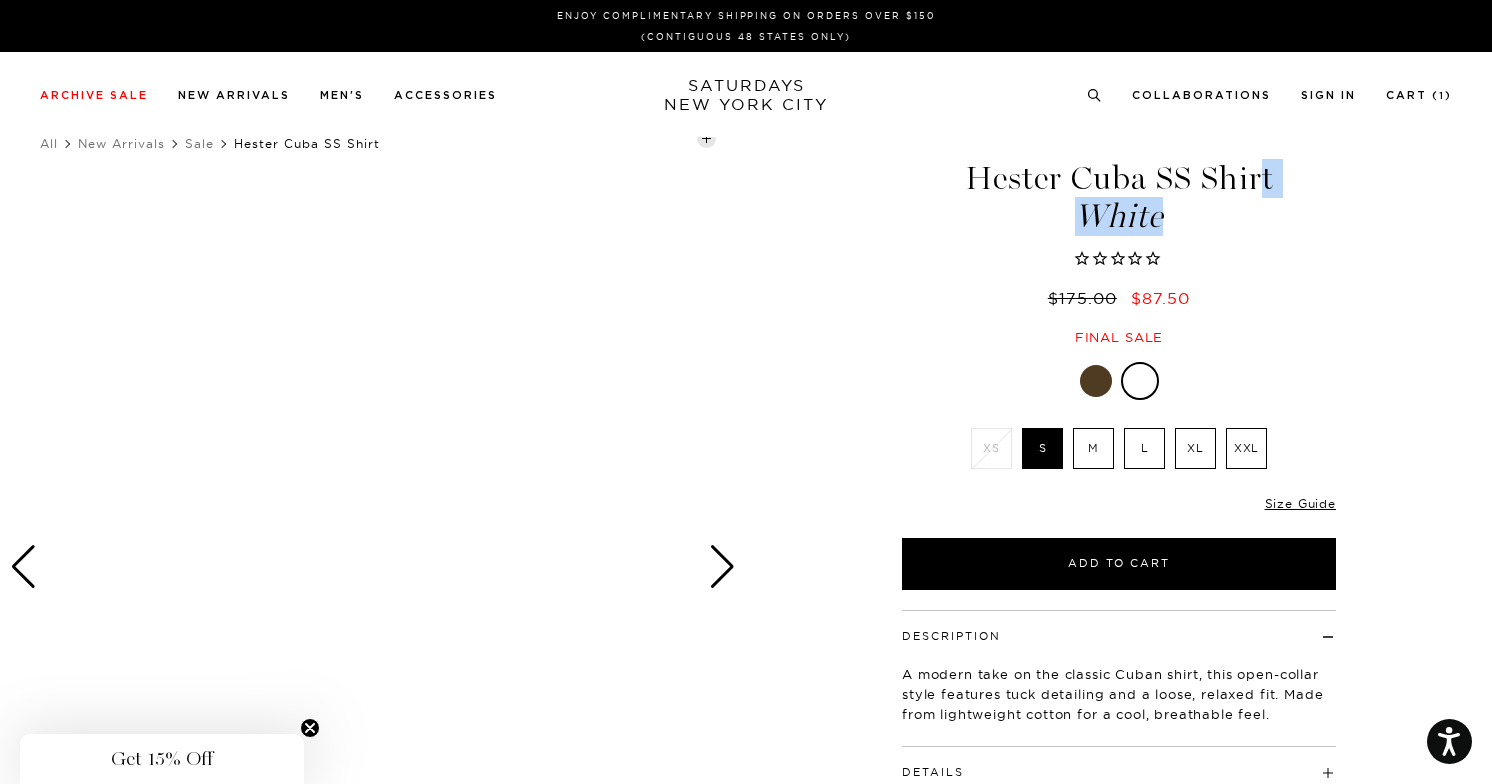 click at bounding box center (1096, 381) 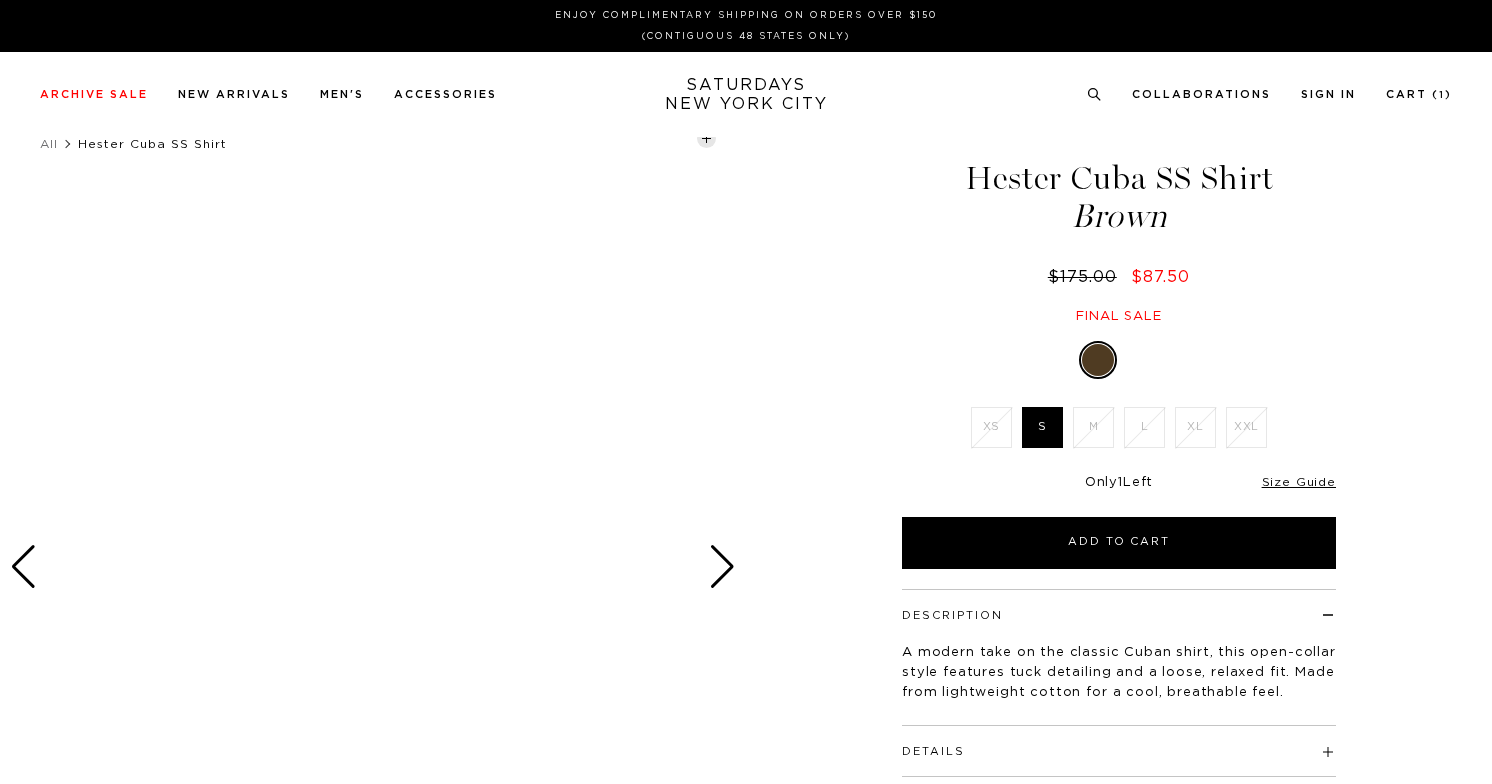 scroll, scrollTop: 0, scrollLeft: 0, axis: both 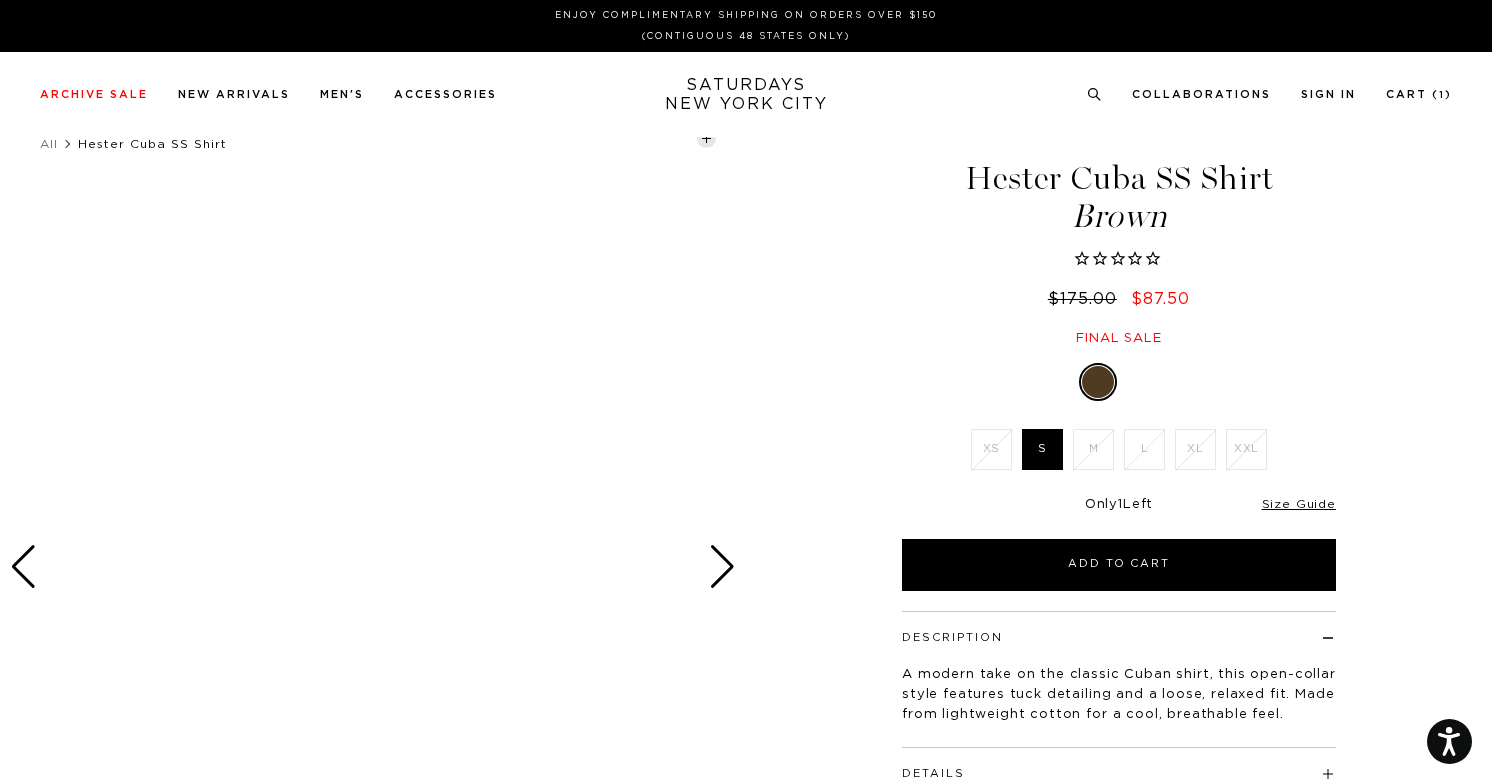 click at bounding box center [1098, 382] 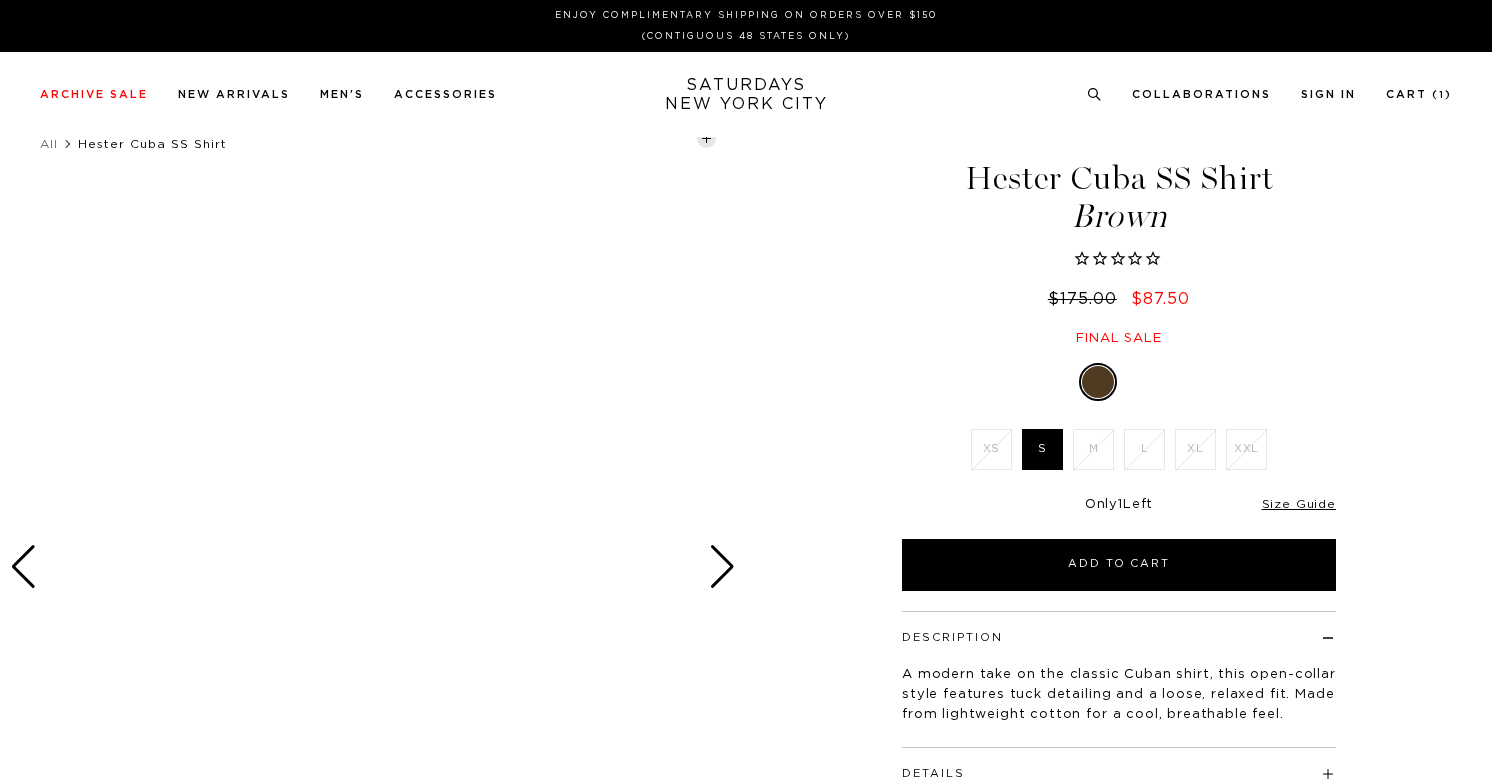 scroll, scrollTop: 0, scrollLeft: 0, axis: both 